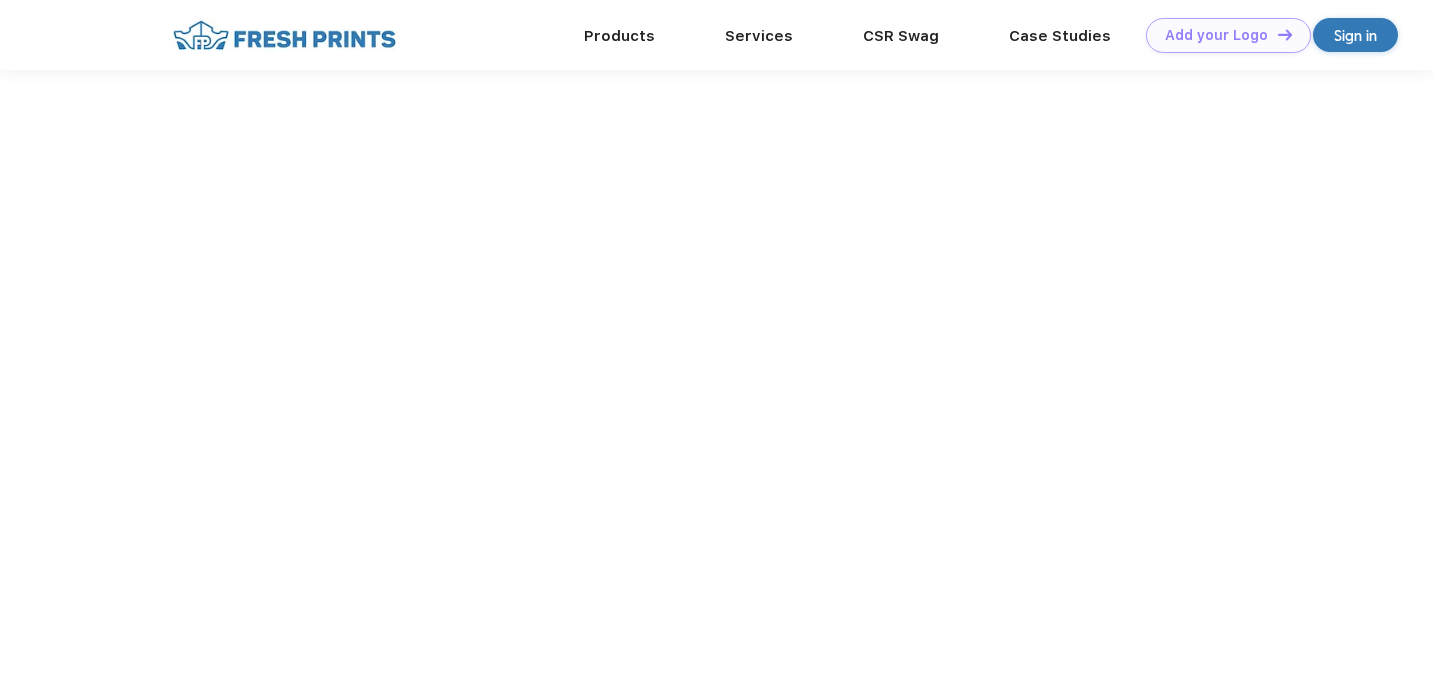 scroll, scrollTop: 0, scrollLeft: 0, axis: both 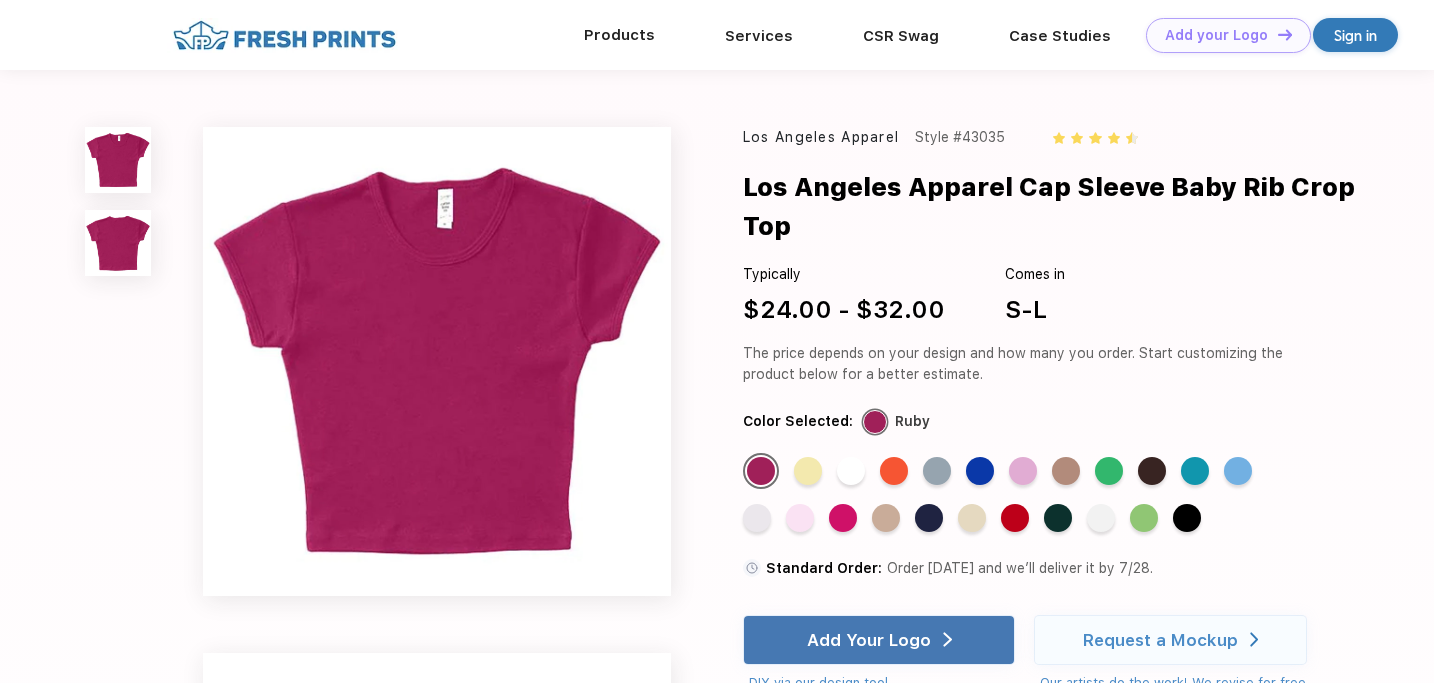 click on "Products" at bounding box center [619, 35] 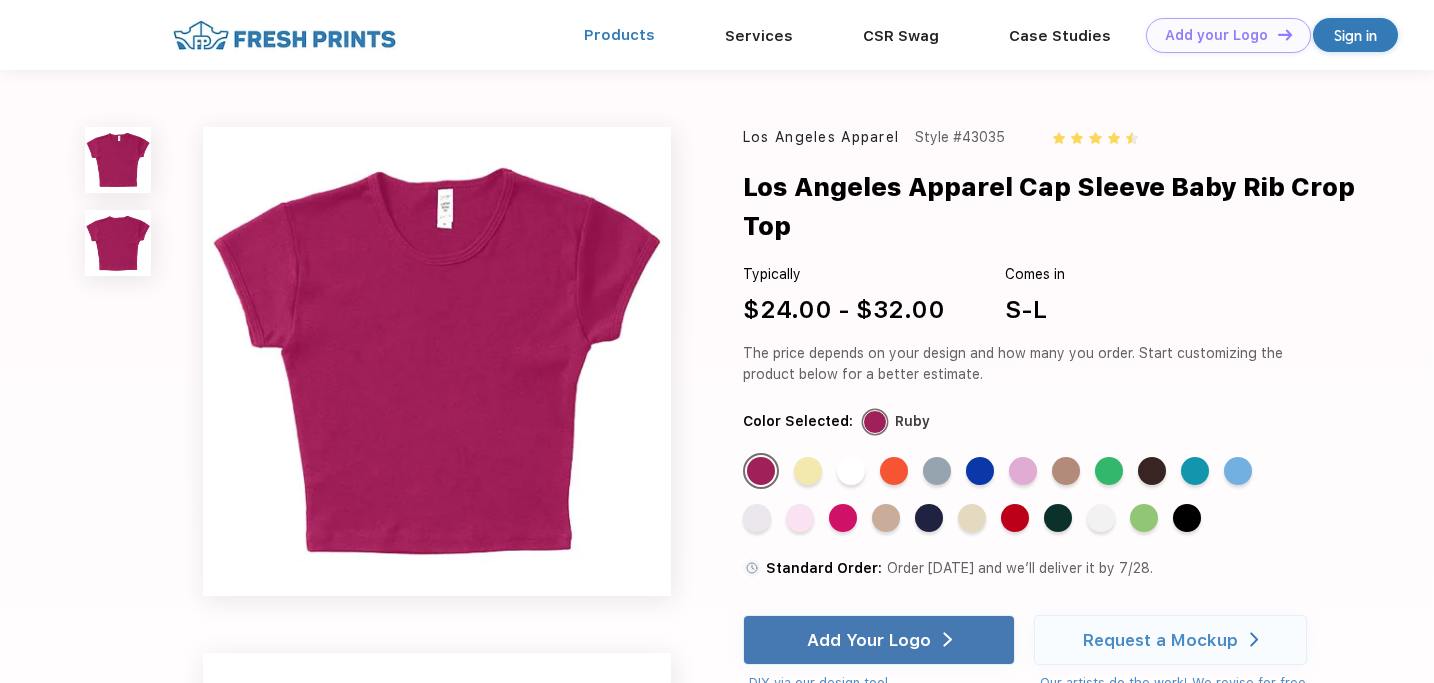 click on "Products" at bounding box center [619, 35] 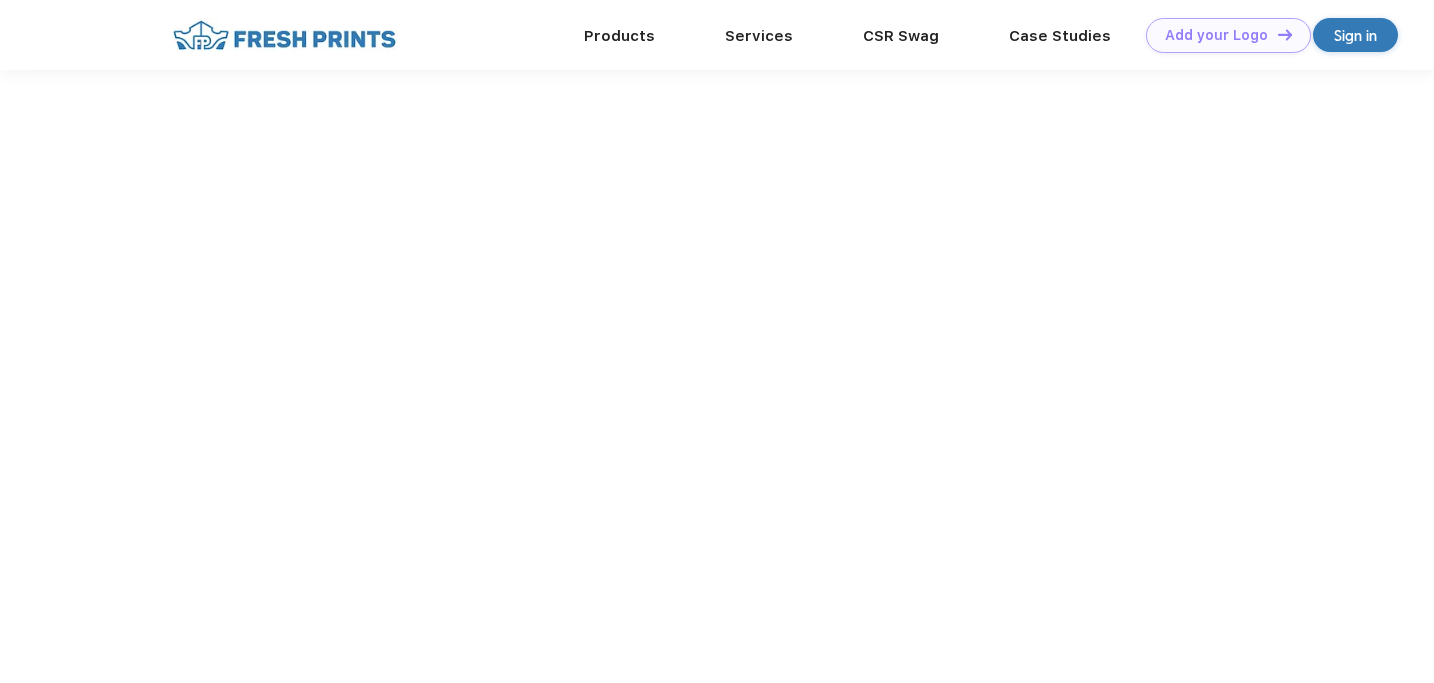 scroll, scrollTop: 0, scrollLeft: 0, axis: both 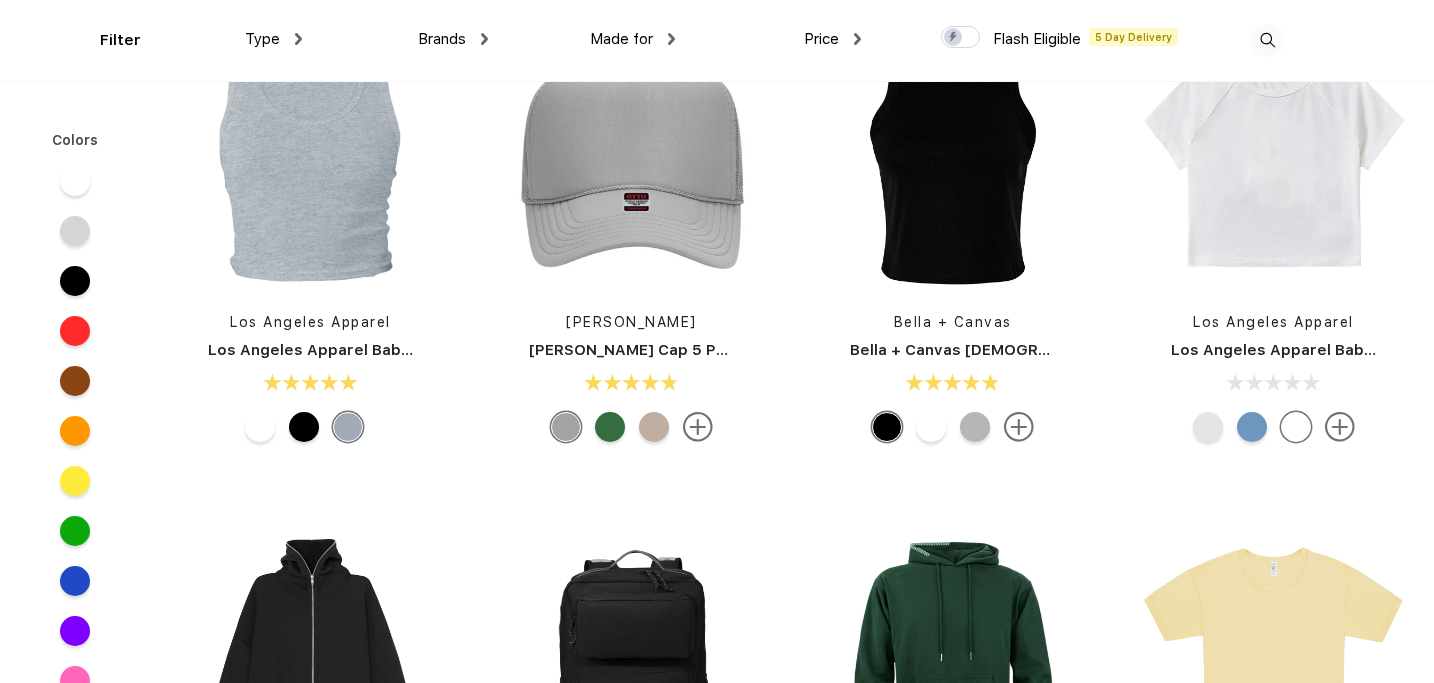 click at bounding box center [654, 427] 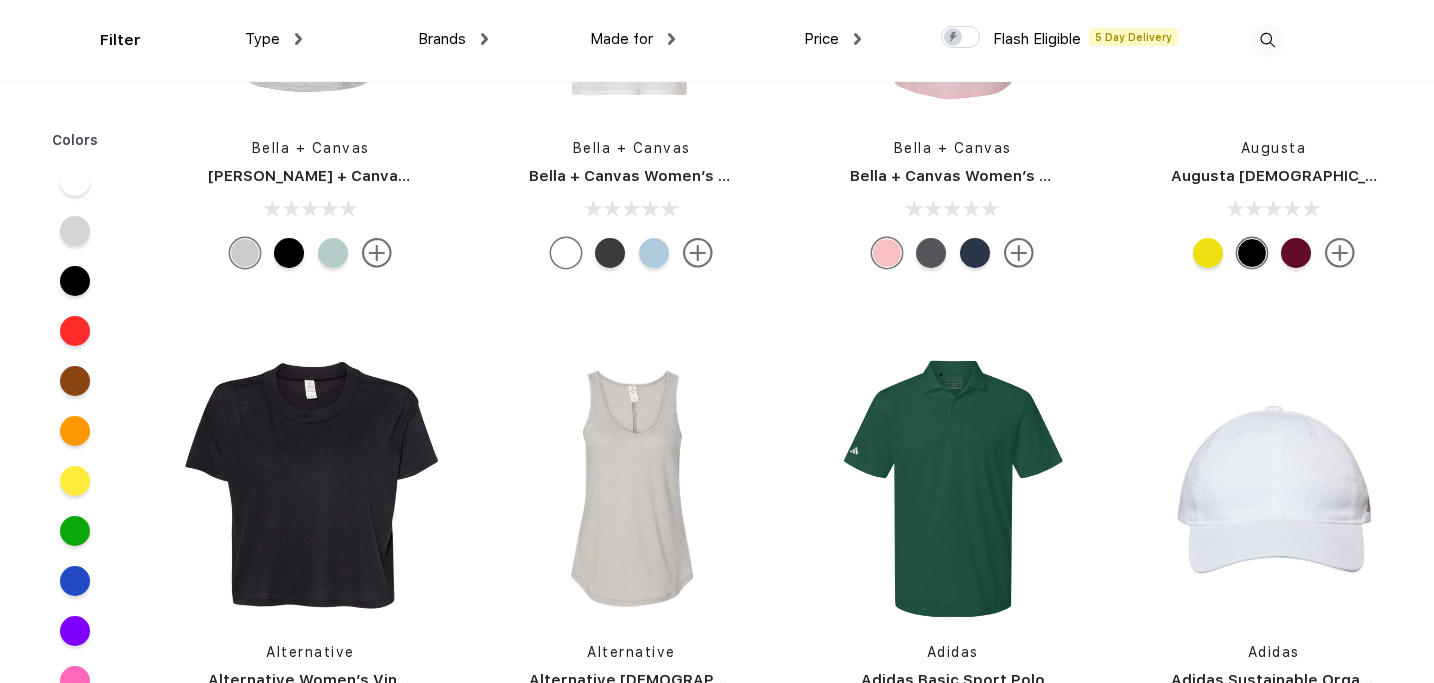 scroll, scrollTop: 31548, scrollLeft: 0, axis: vertical 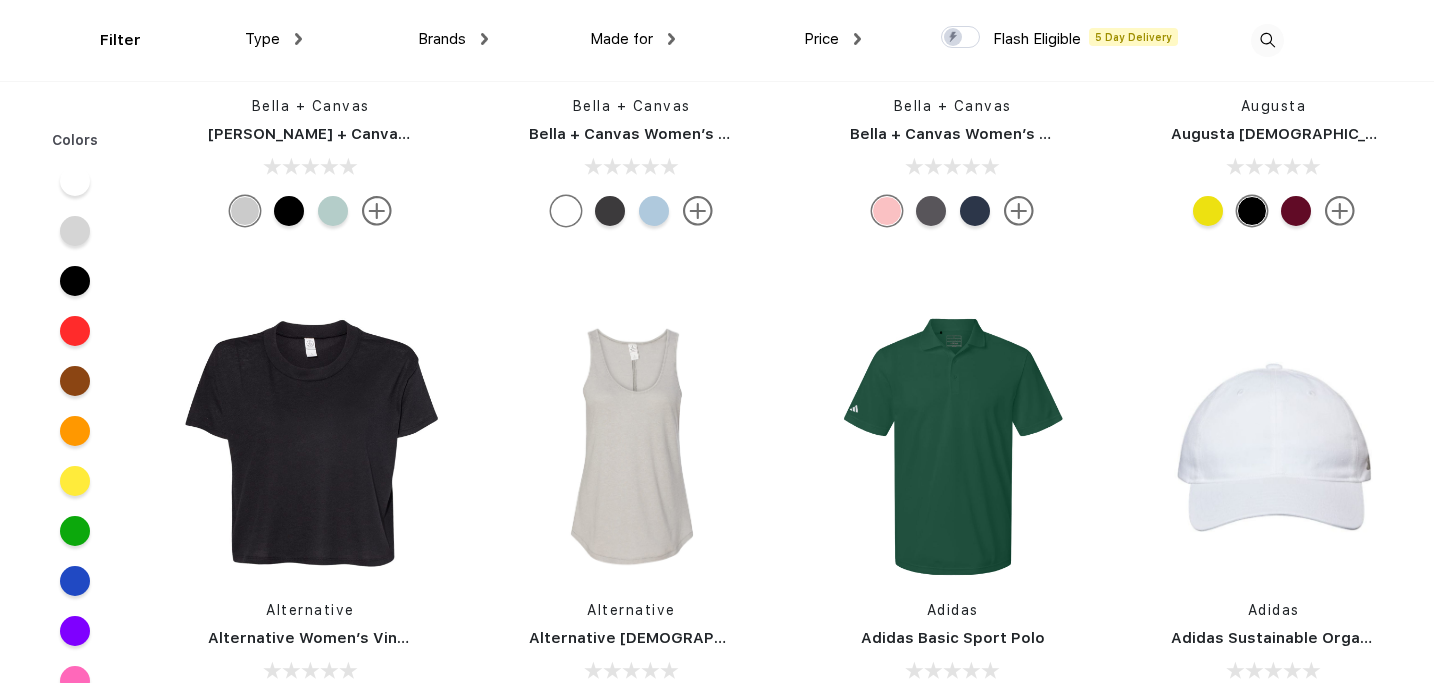 click on "Type" at bounding box center [273, 39] 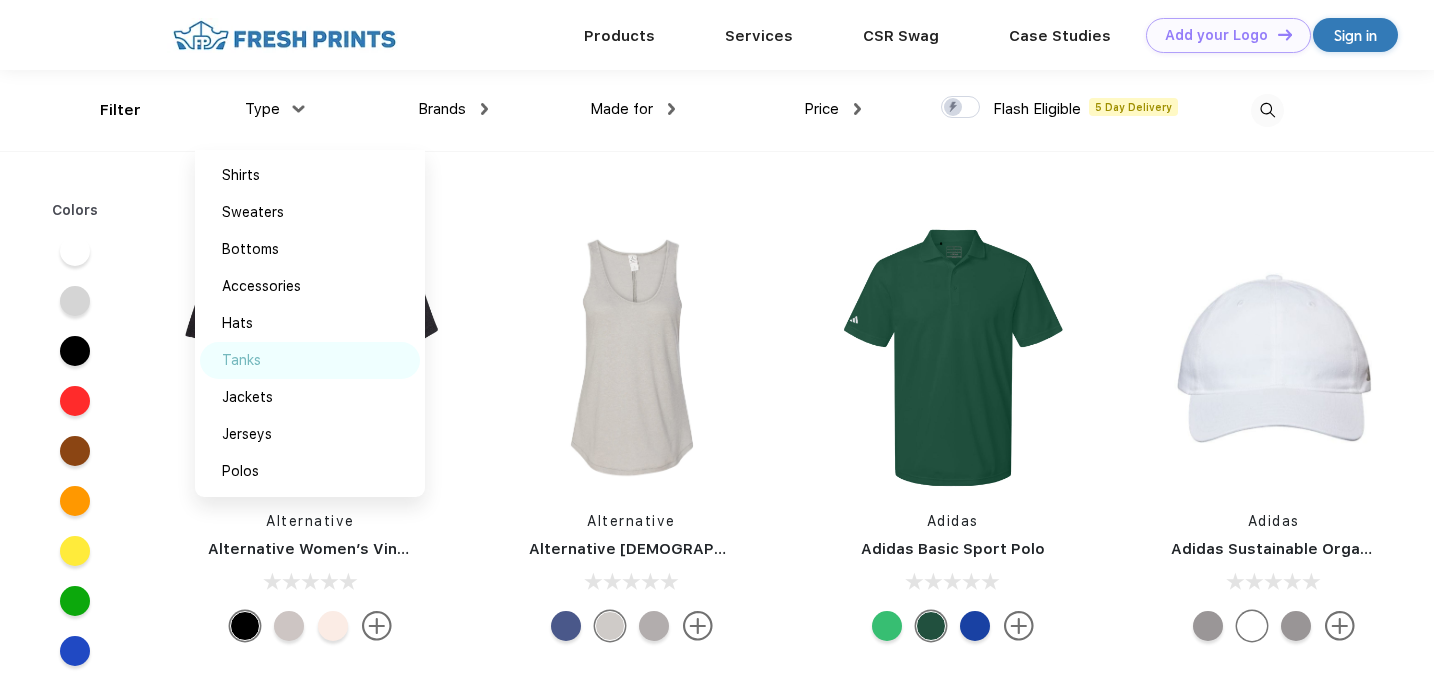 scroll, scrollTop: 31511, scrollLeft: 0, axis: vertical 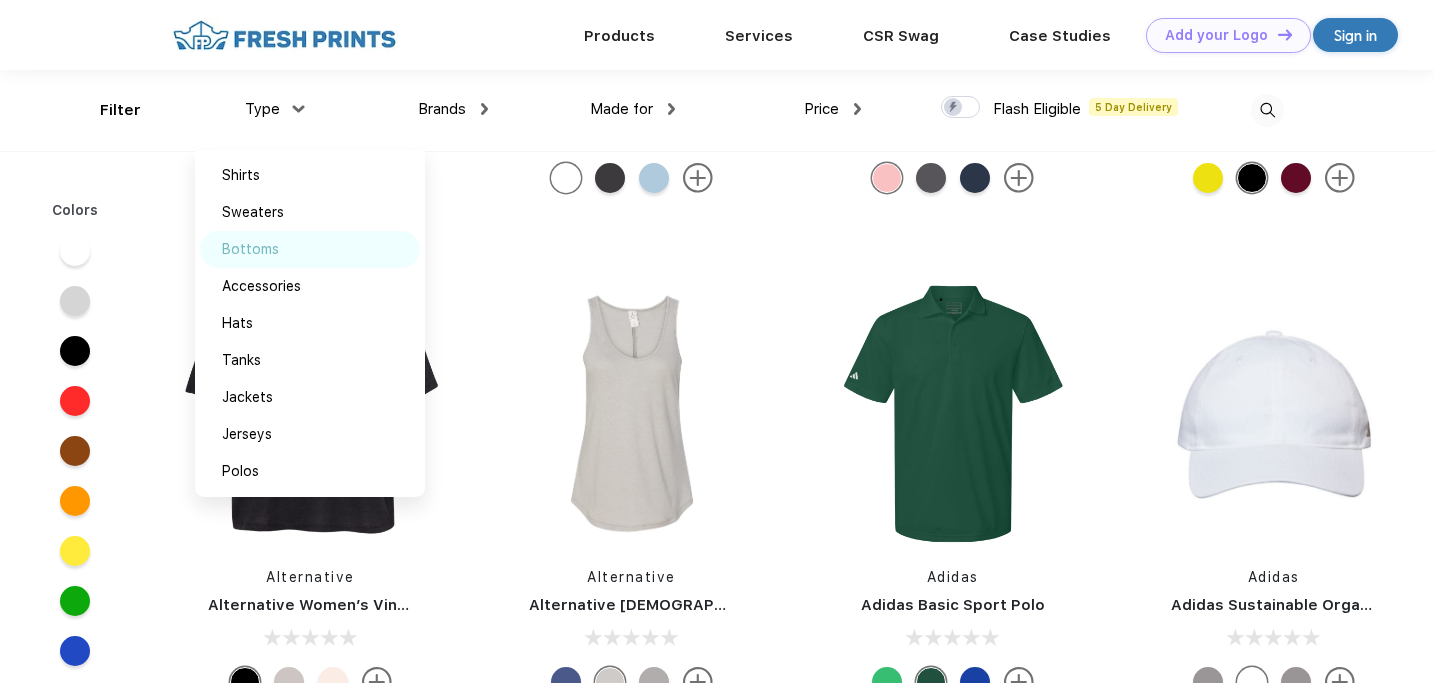 click on "Bottoms" at bounding box center [310, 249] 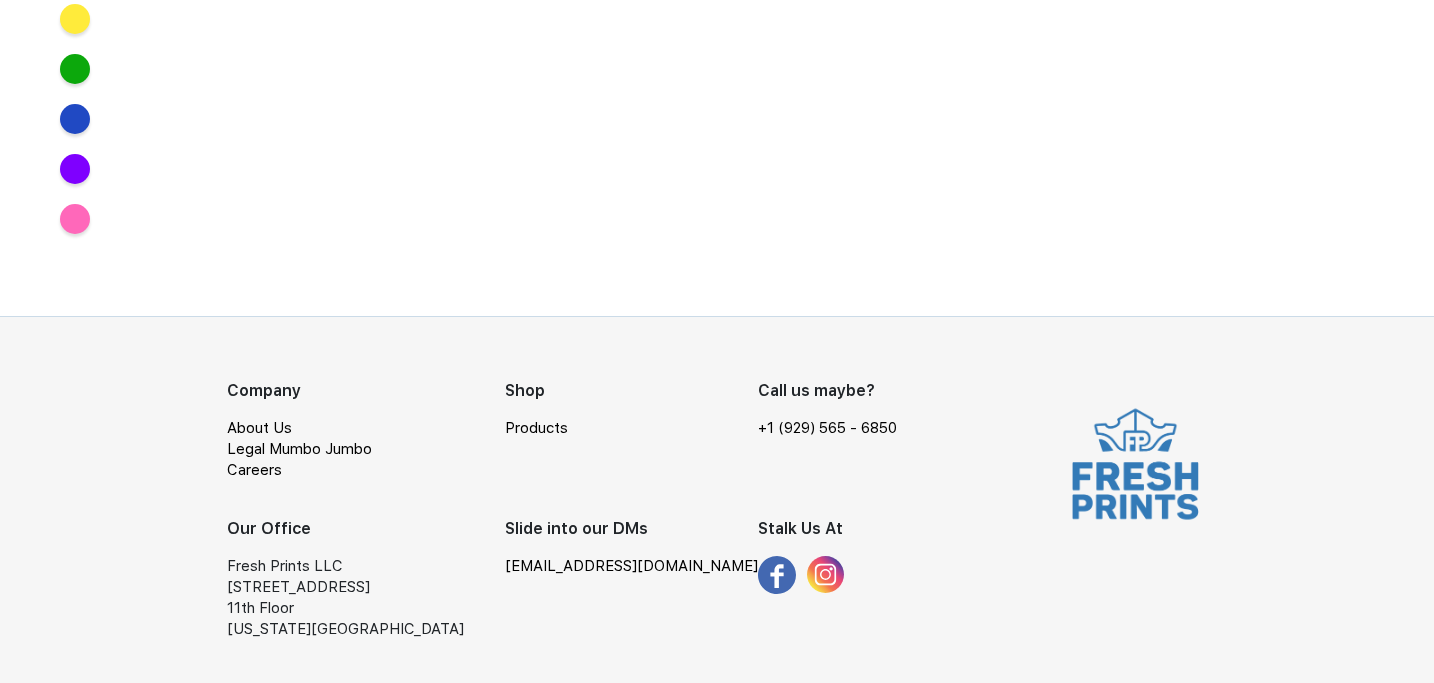 scroll, scrollTop: 0, scrollLeft: 0, axis: both 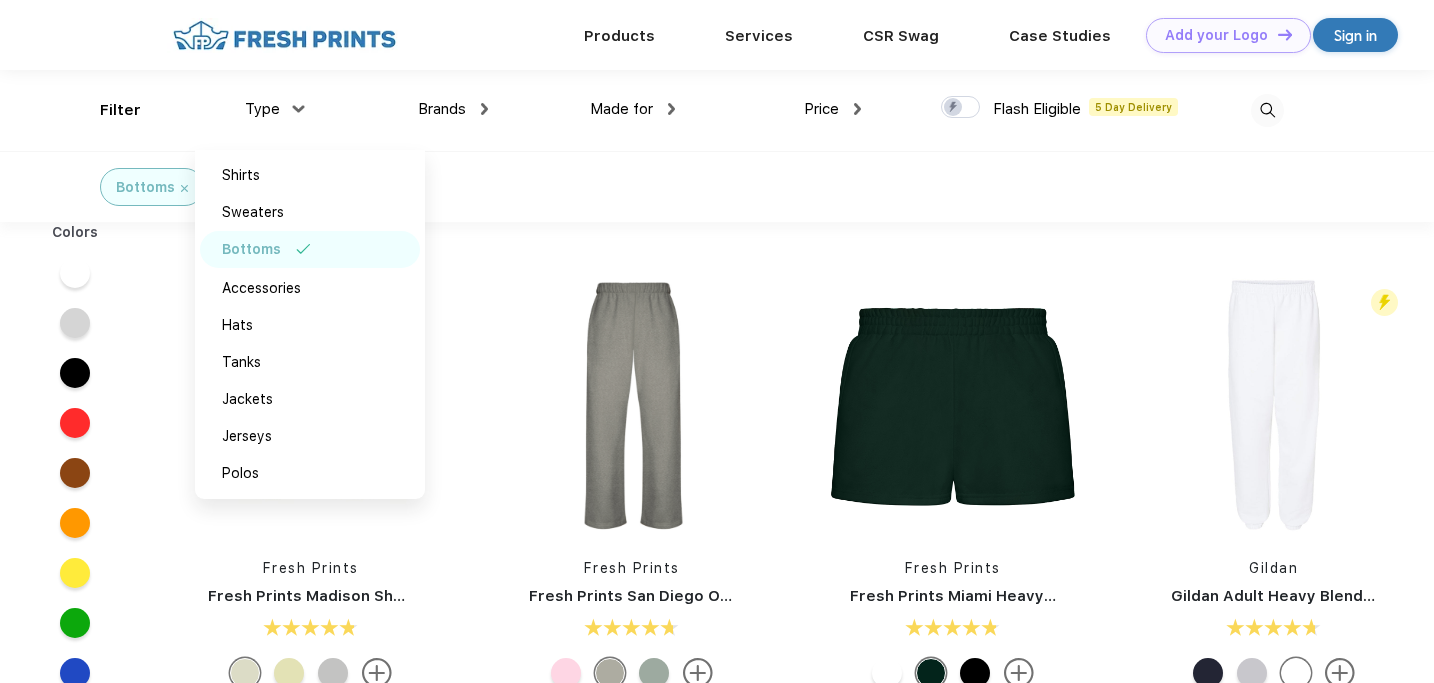 click on "Bottoms" at bounding box center (717, 186) 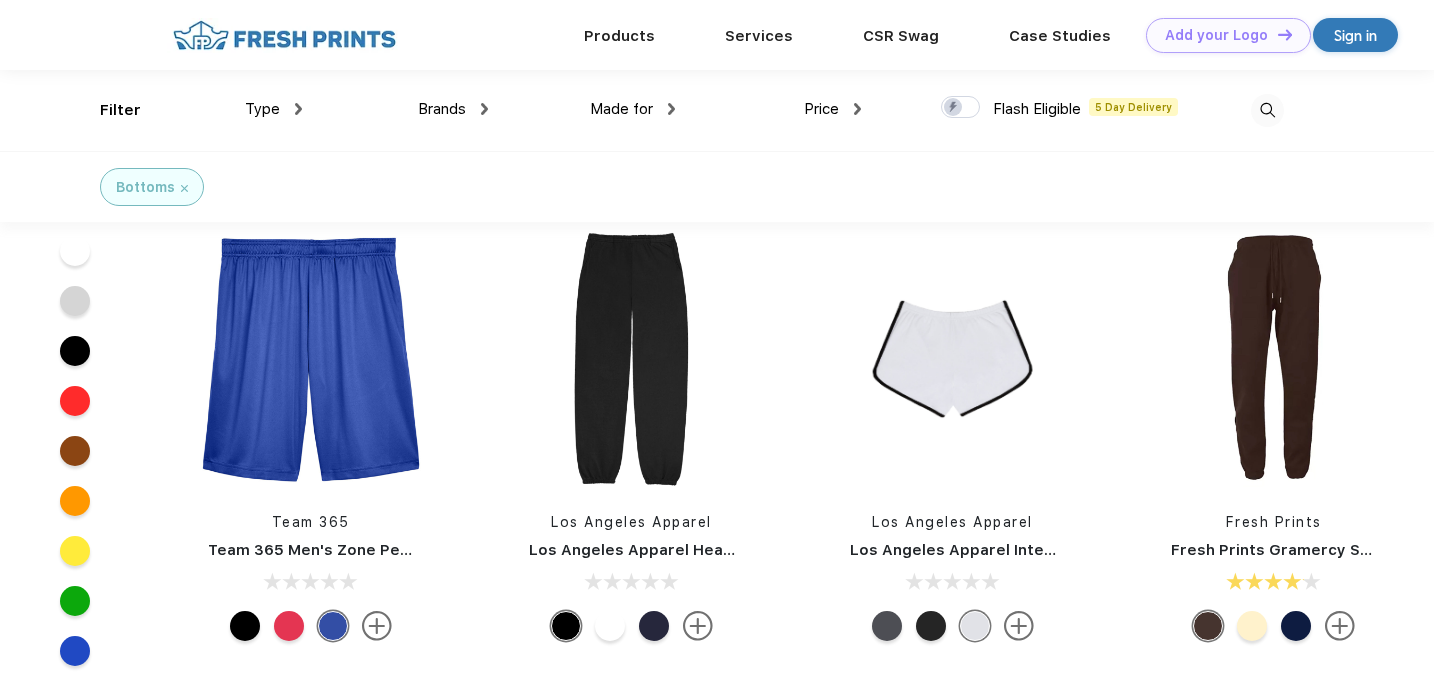 scroll, scrollTop: 0, scrollLeft: 0, axis: both 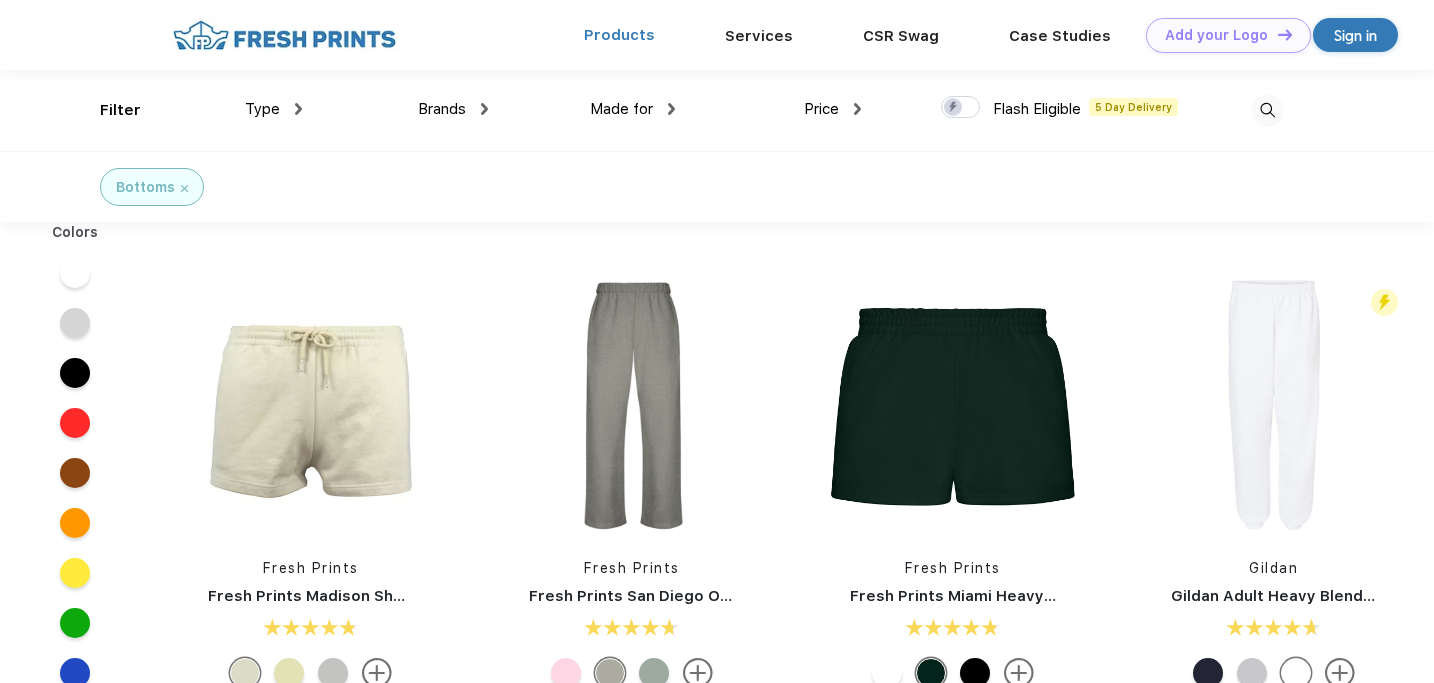 click on "Products" at bounding box center [619, 35] 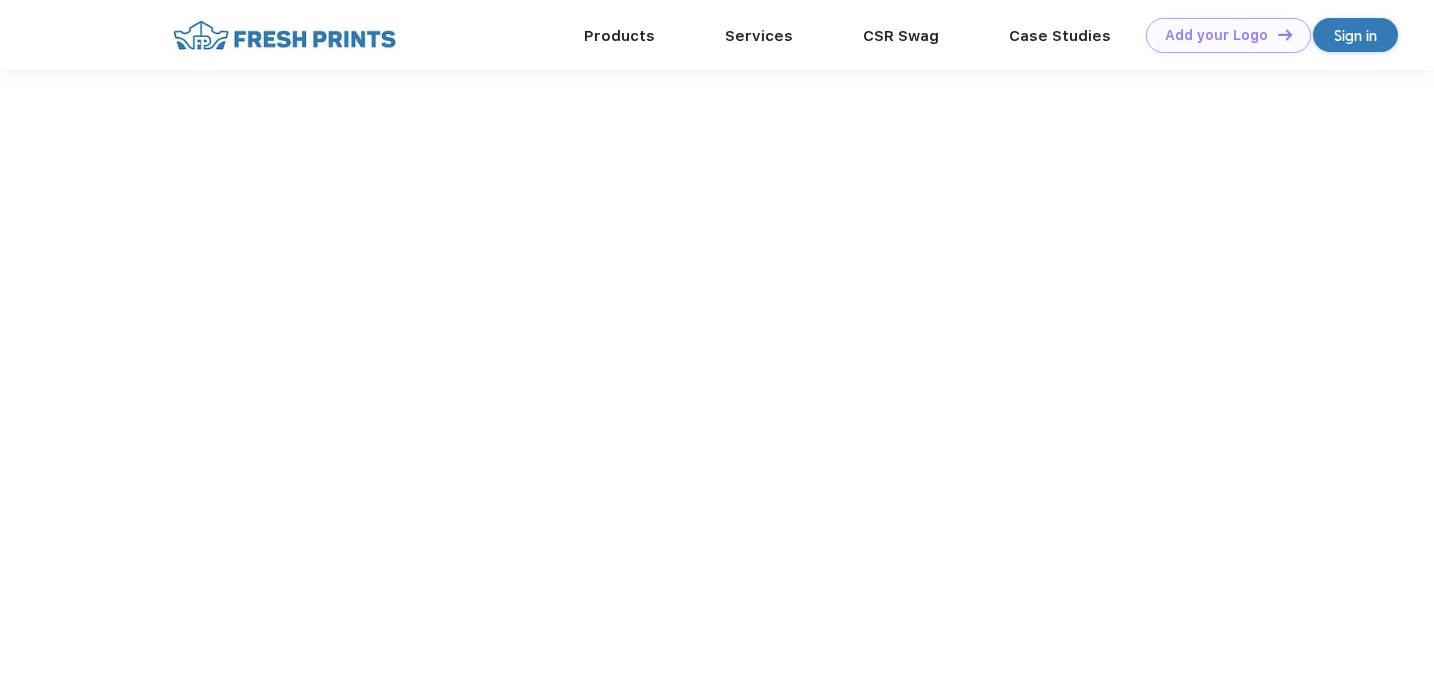 scroll, scrollTop: 0, scrollLeft: 0, axis: both 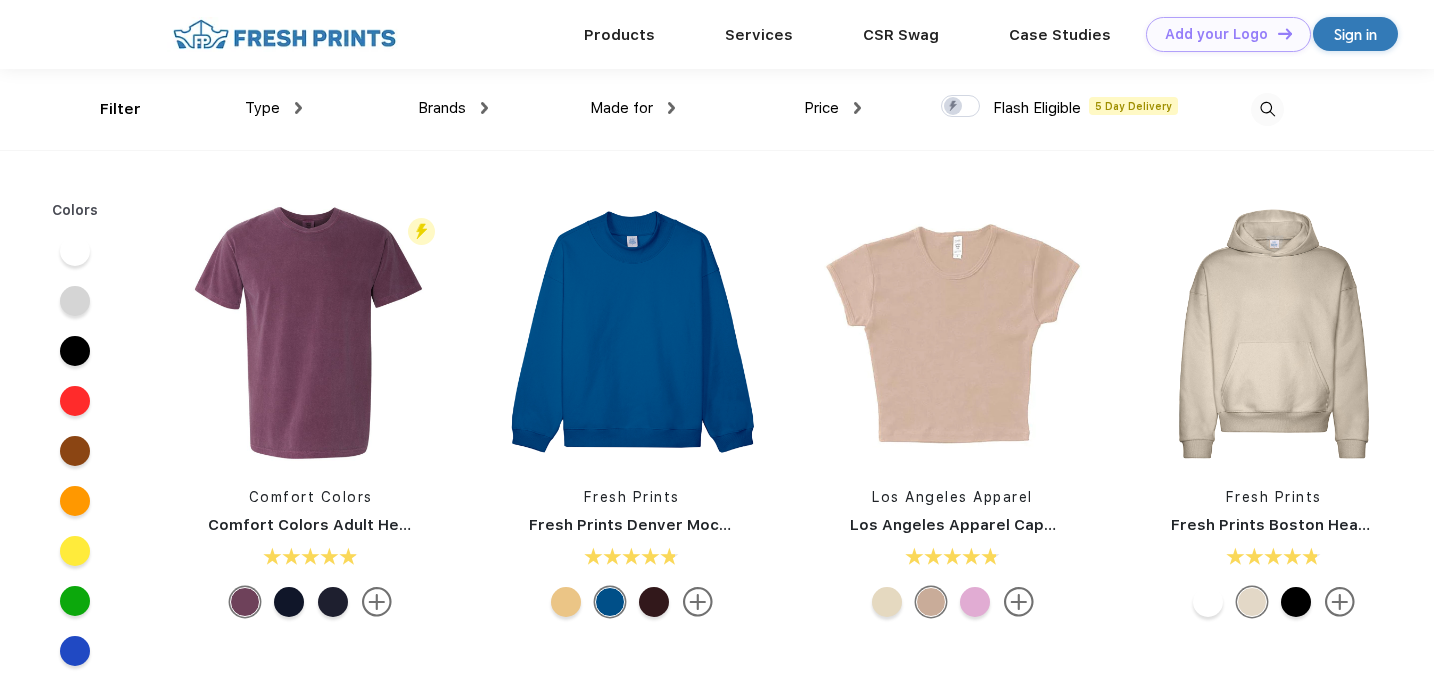 click on "Type" at bounding box center (262, 108) 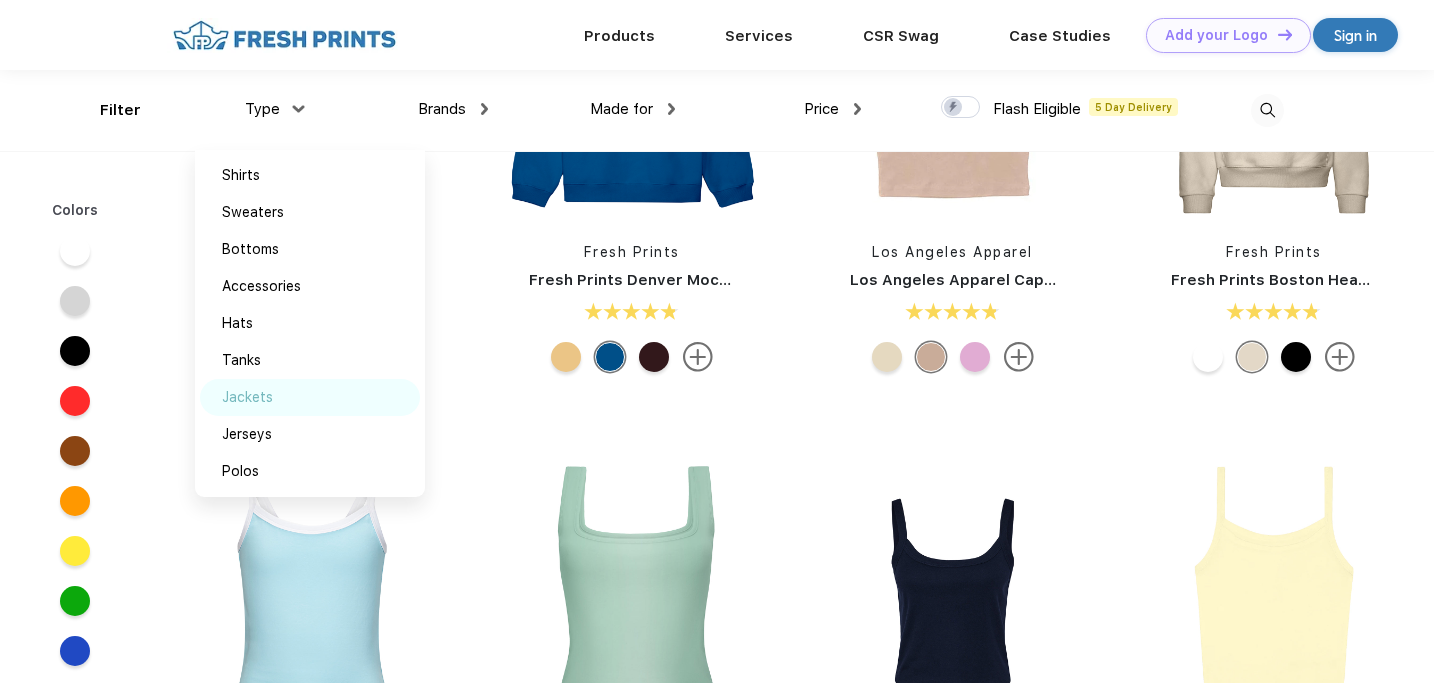 scroll, scrollTop: 0, scrollLeft: 0, axis: both 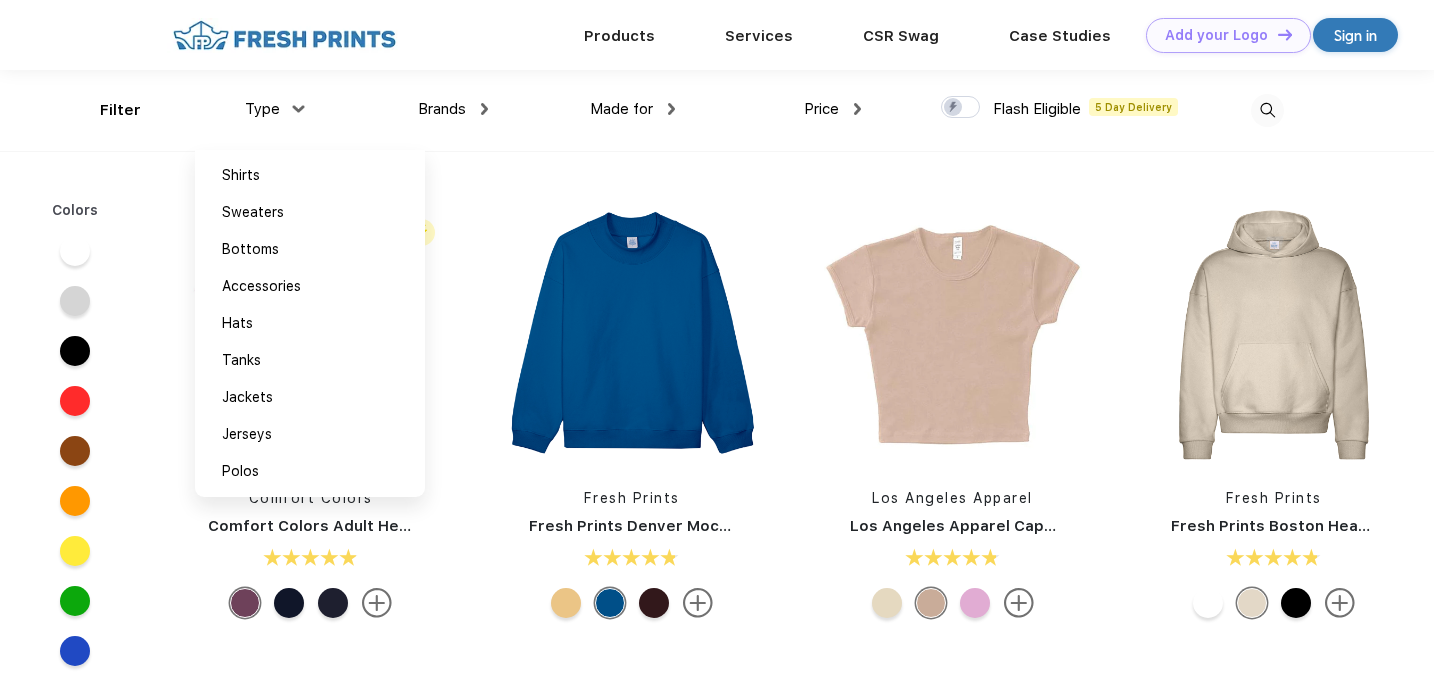 click on "Price  $   $$   $$$" at bounding box center [768, 110] 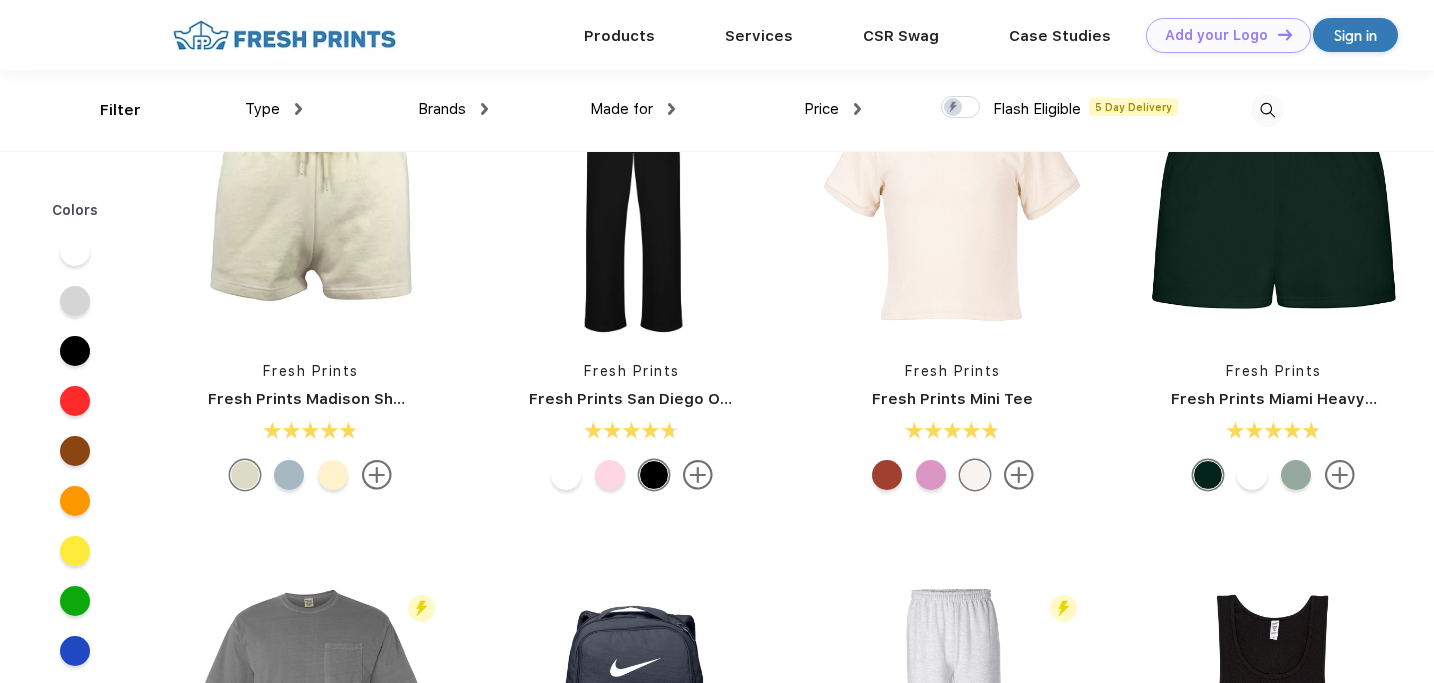 scroll, scrollTop: 1484, scrollLeft: 0, axis: vertical 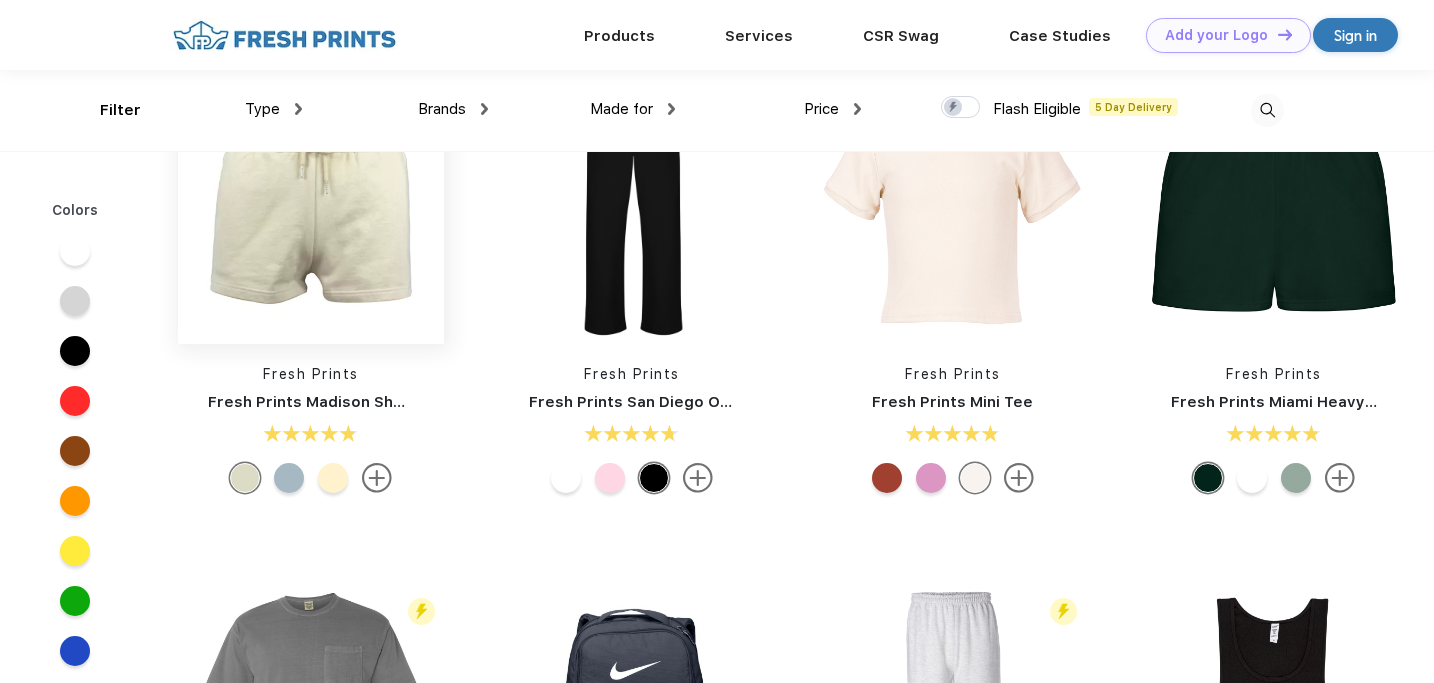 click at bounding box center [311, 211] 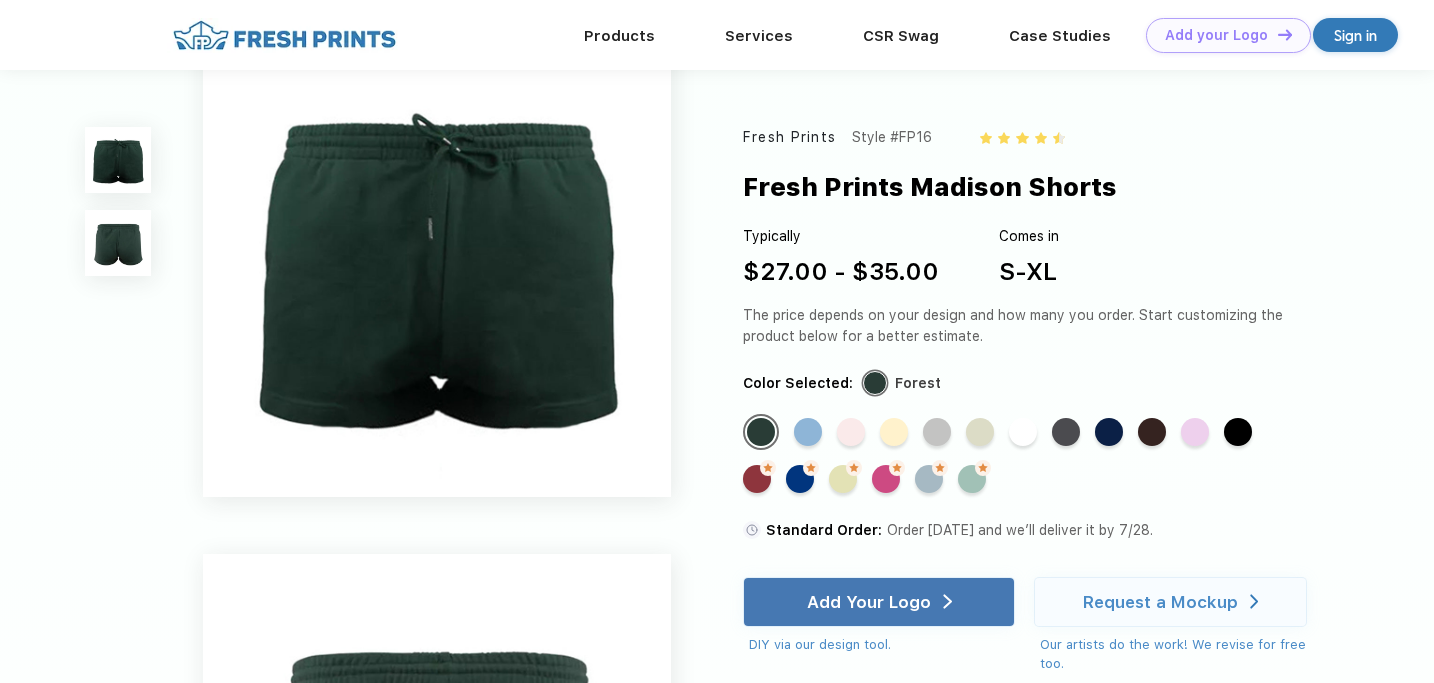 scroll, scrollTop: 0, scrollLeft: 0, axis: both 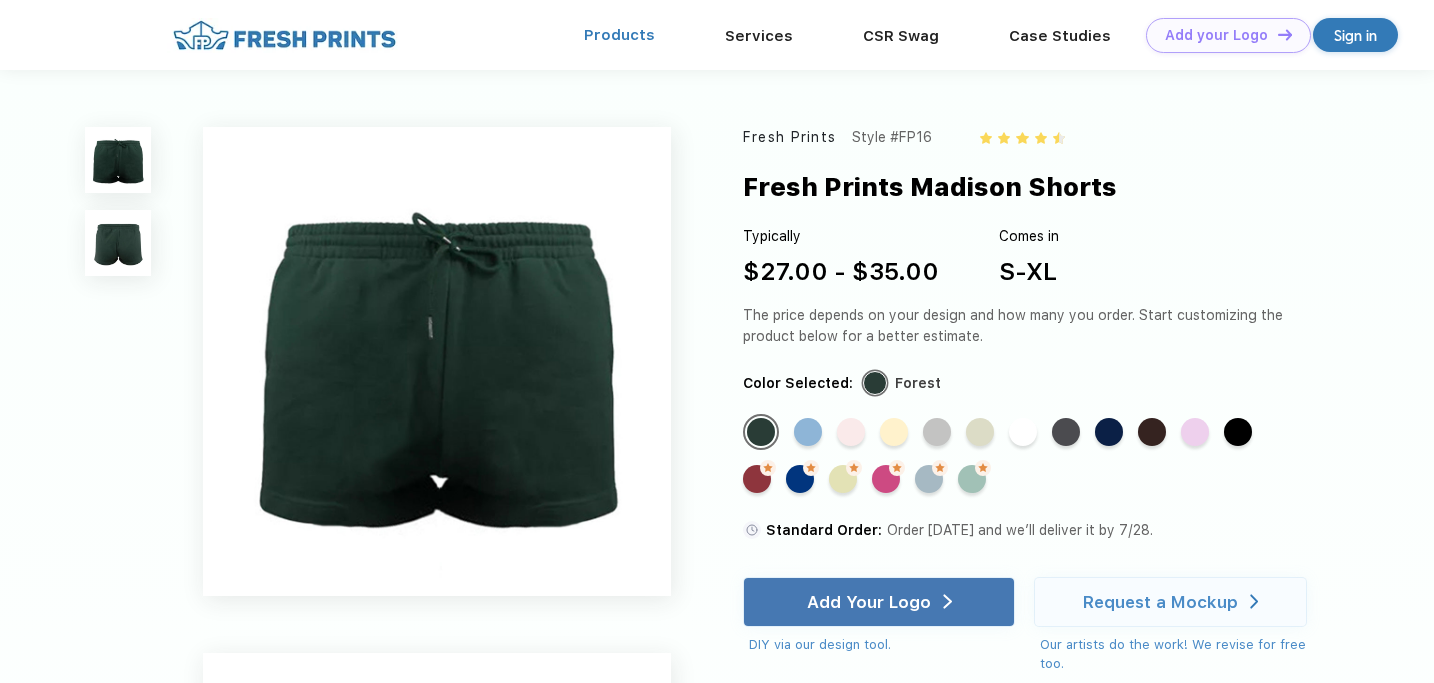 click on "Products" at bounding box center [619, 35] 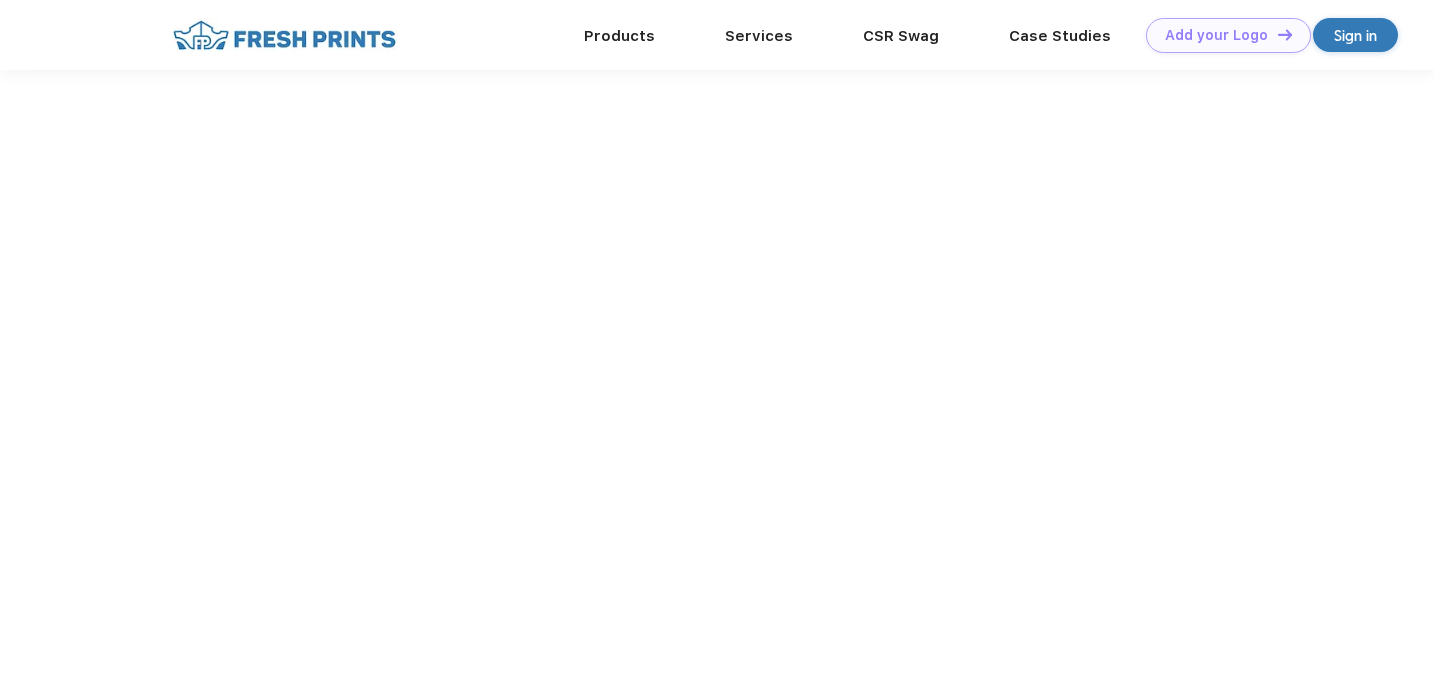 scroll, scrollTop: 0, scrollLeft: 0, axis: both 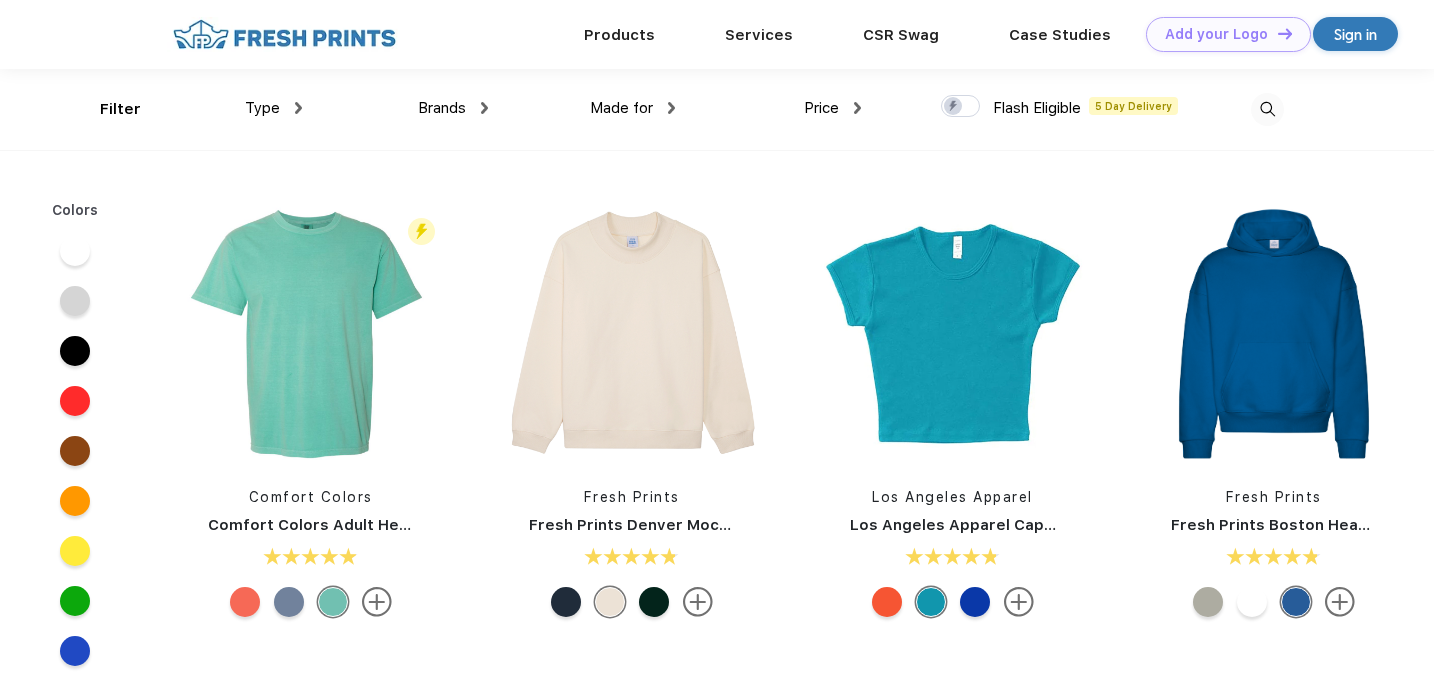 click on "Brands" at bounding box center (453, 108) 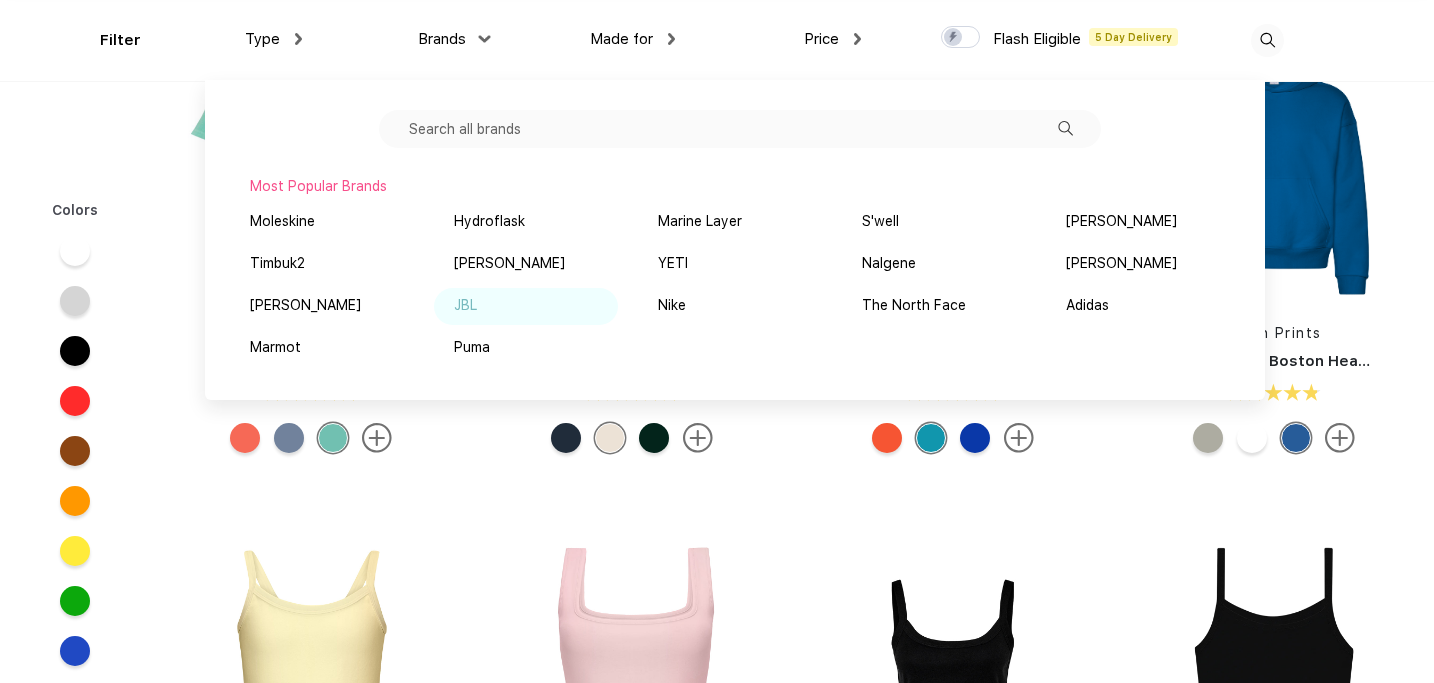 scroll, scrollTop: 80, scrollLeft: 0, axis: vertical 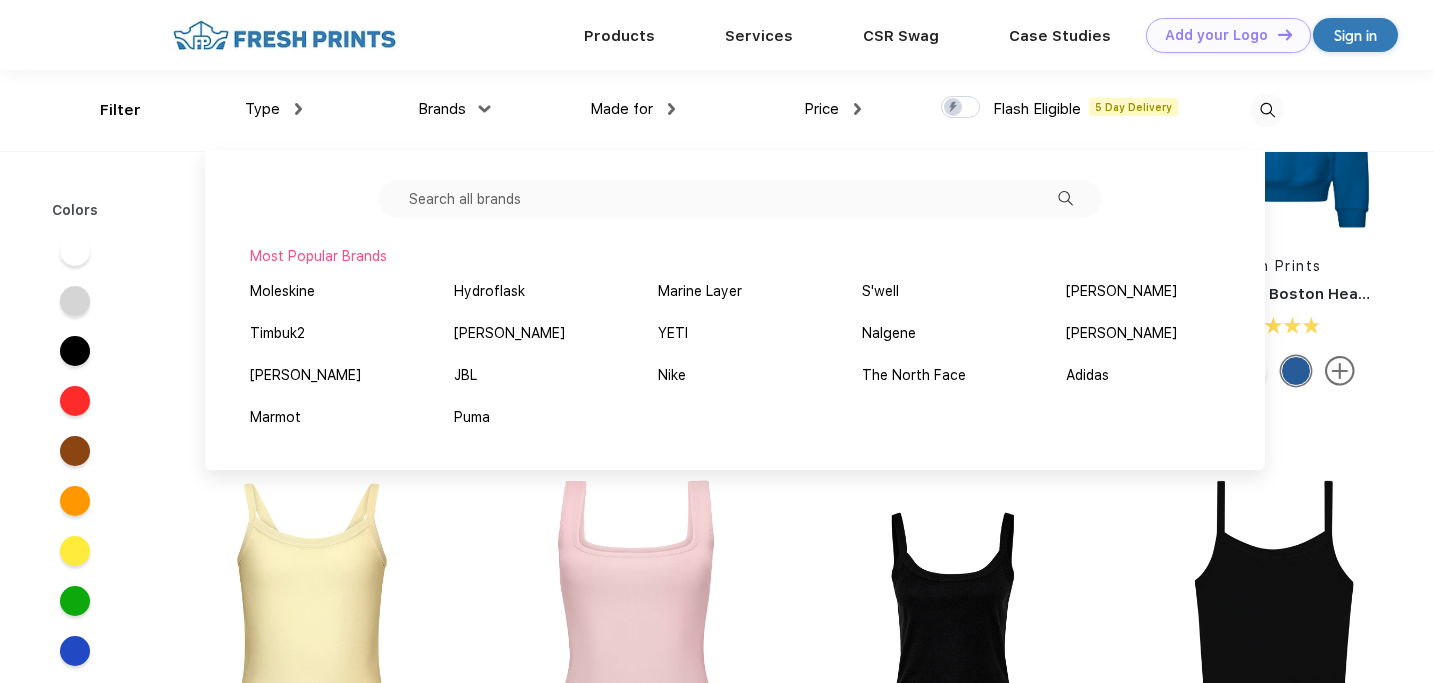 click at bounding box center [740, 199] 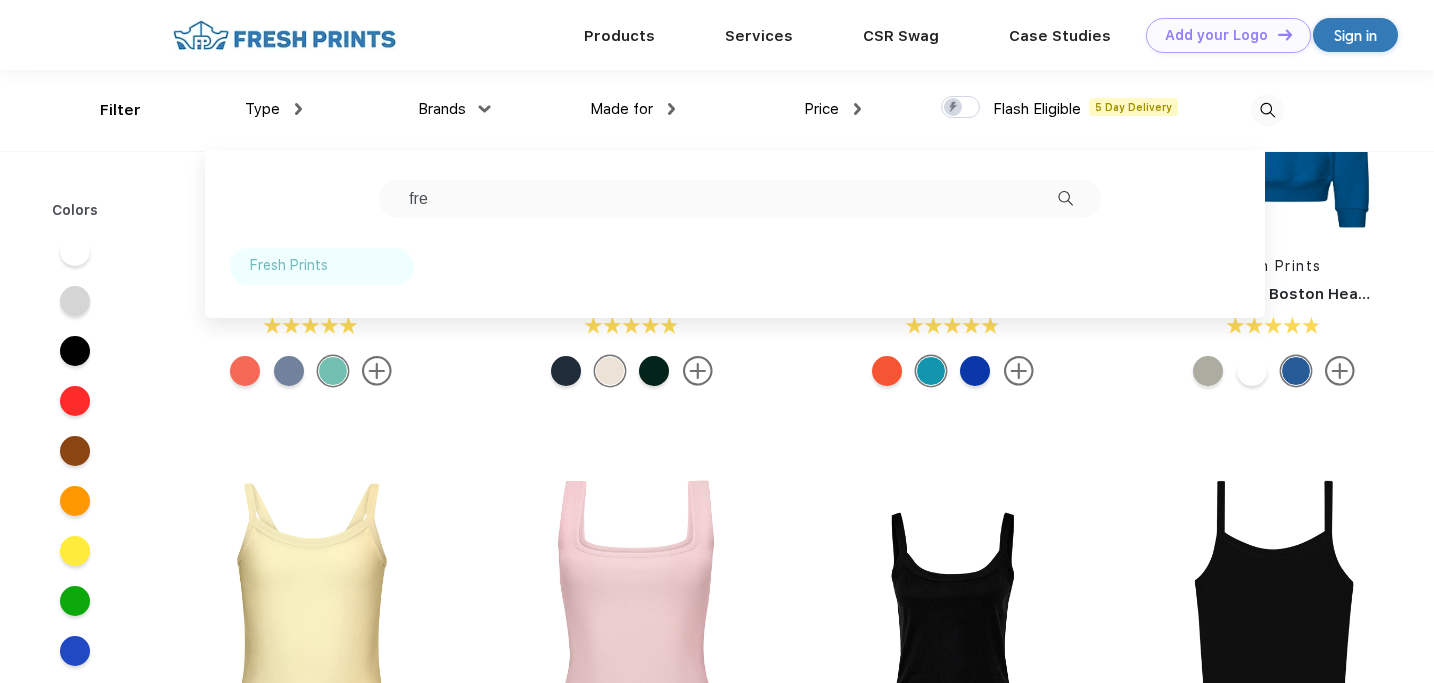 type on "fre" 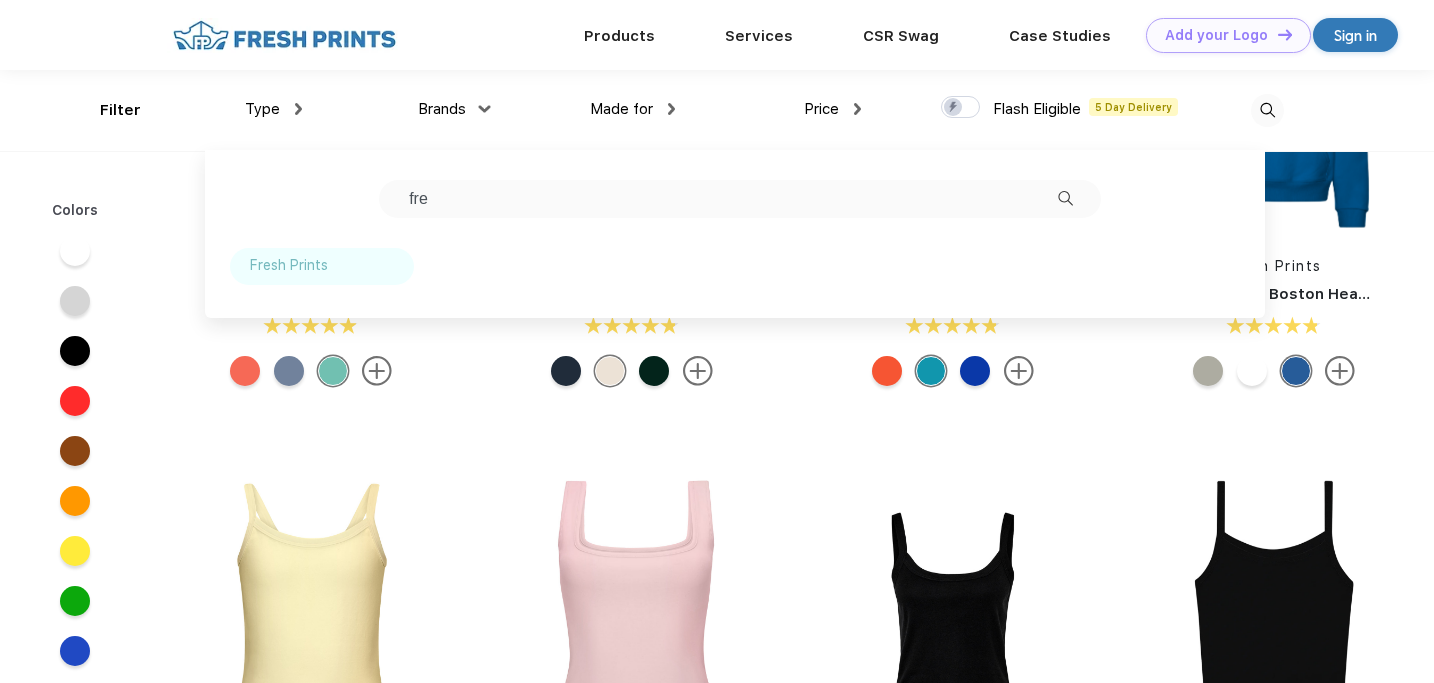 scroll, scrollTop: 0, scrollLeft: 0, axis: both 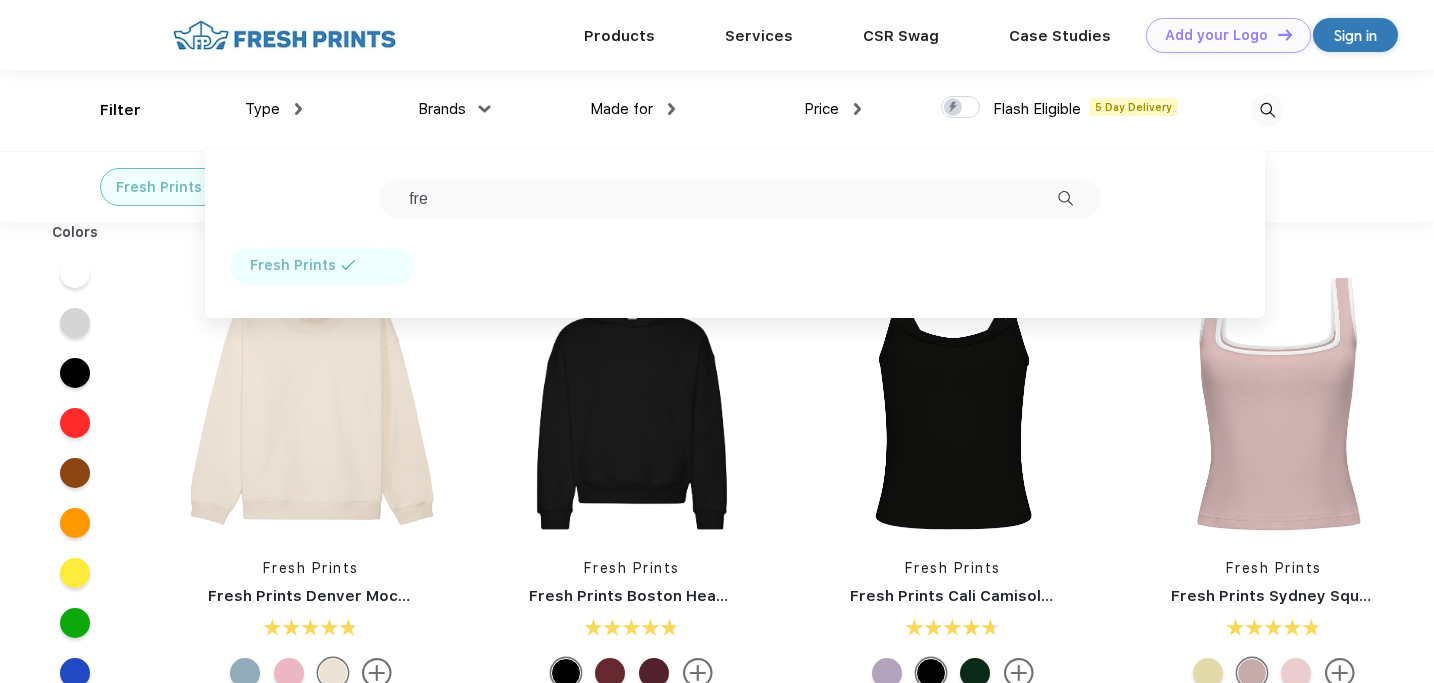click on "Fresh Prints" at bounding box center [717, 186] 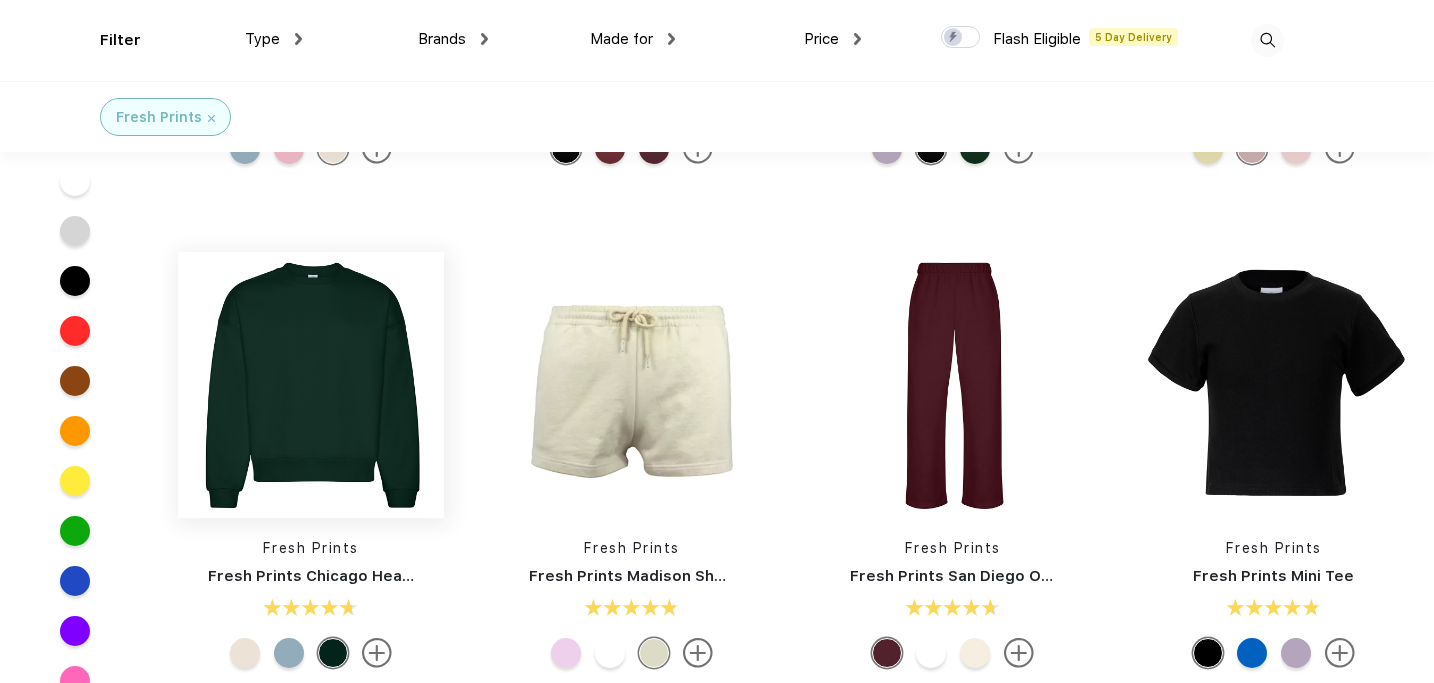 scroll, scrollTop: 406, scrollLeft: 0, axis: vertical 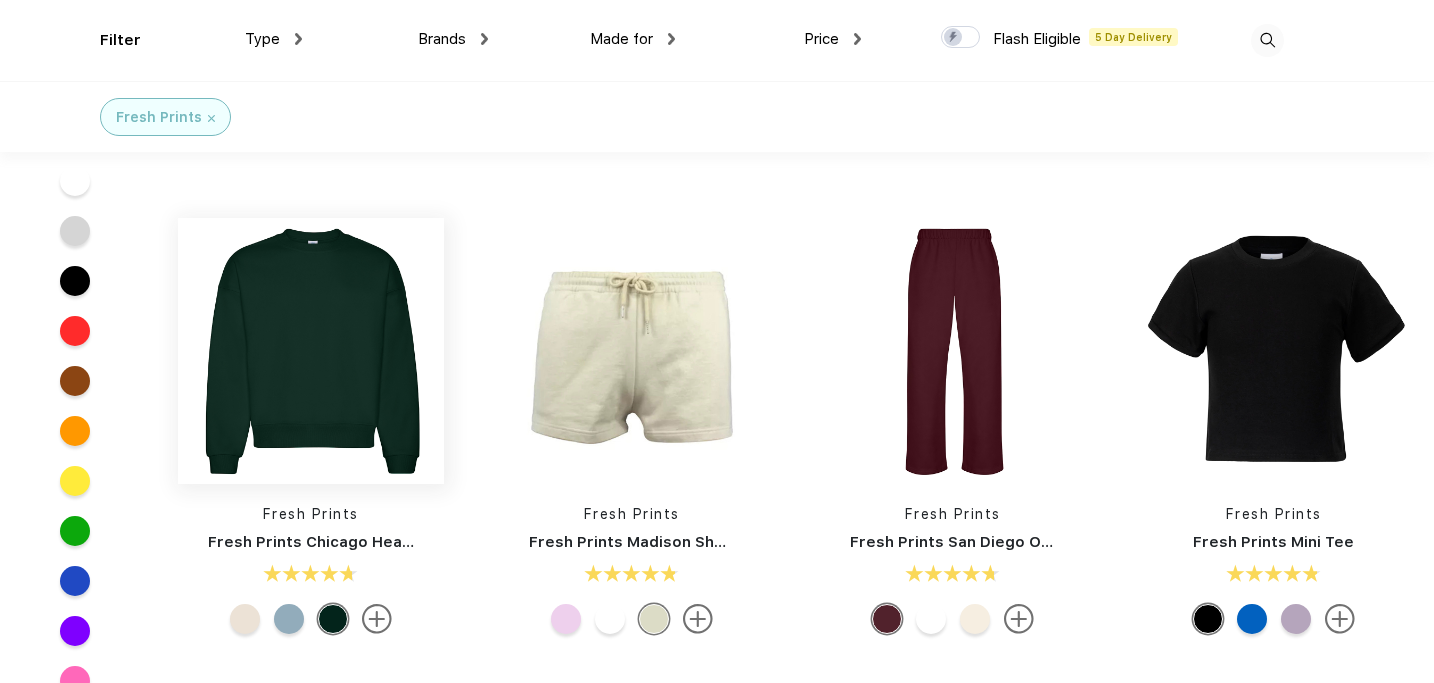 click at bounding box center (311, 351) 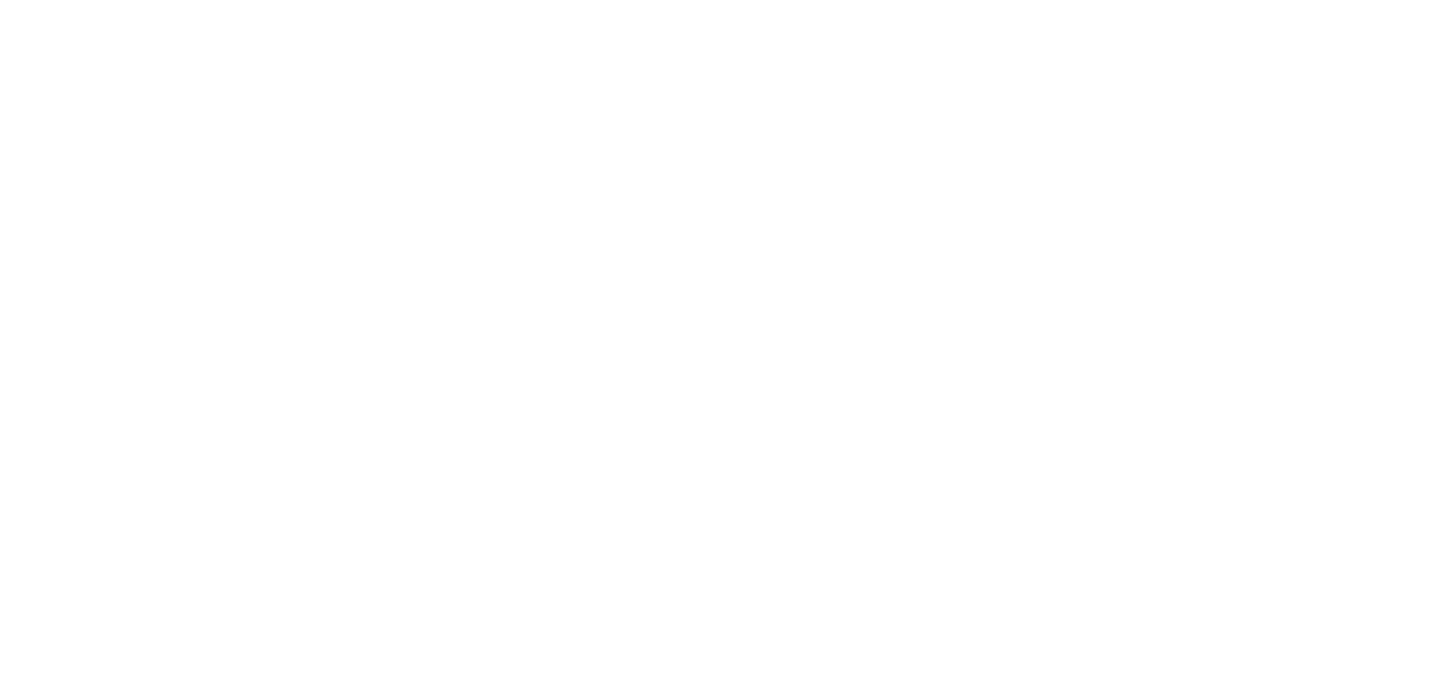 scroll, scrollTop: 0, scrollLeft: 0, axis: both 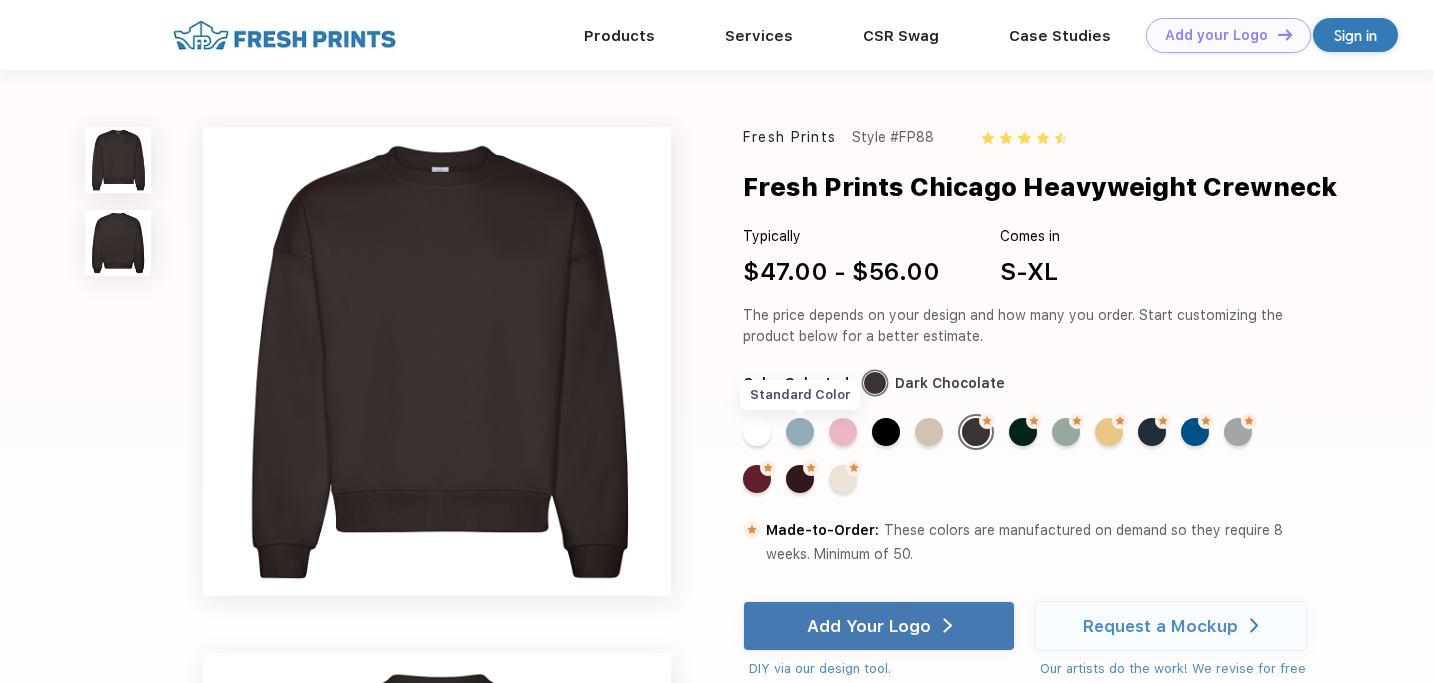 click on "Standard Color" at bounding box center [800, 432] 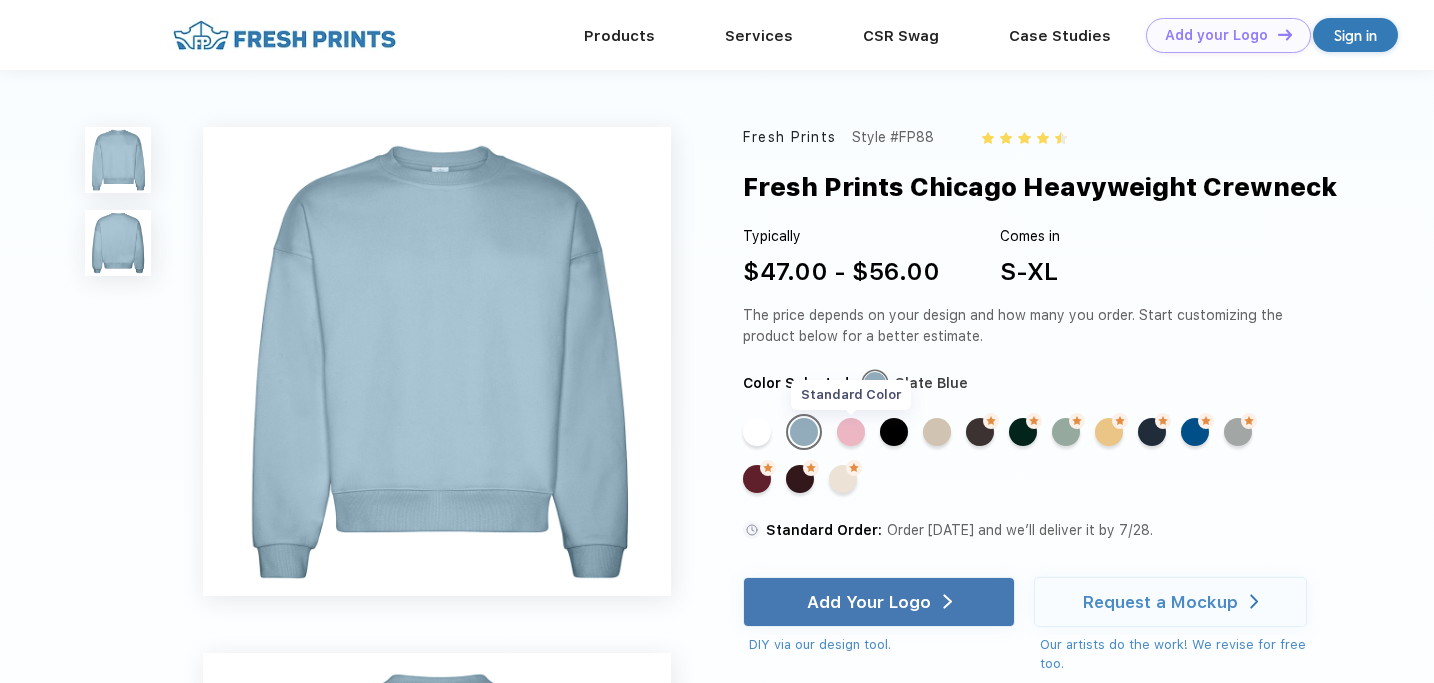 click on "Standard Color" at bounding box center [851, 432] 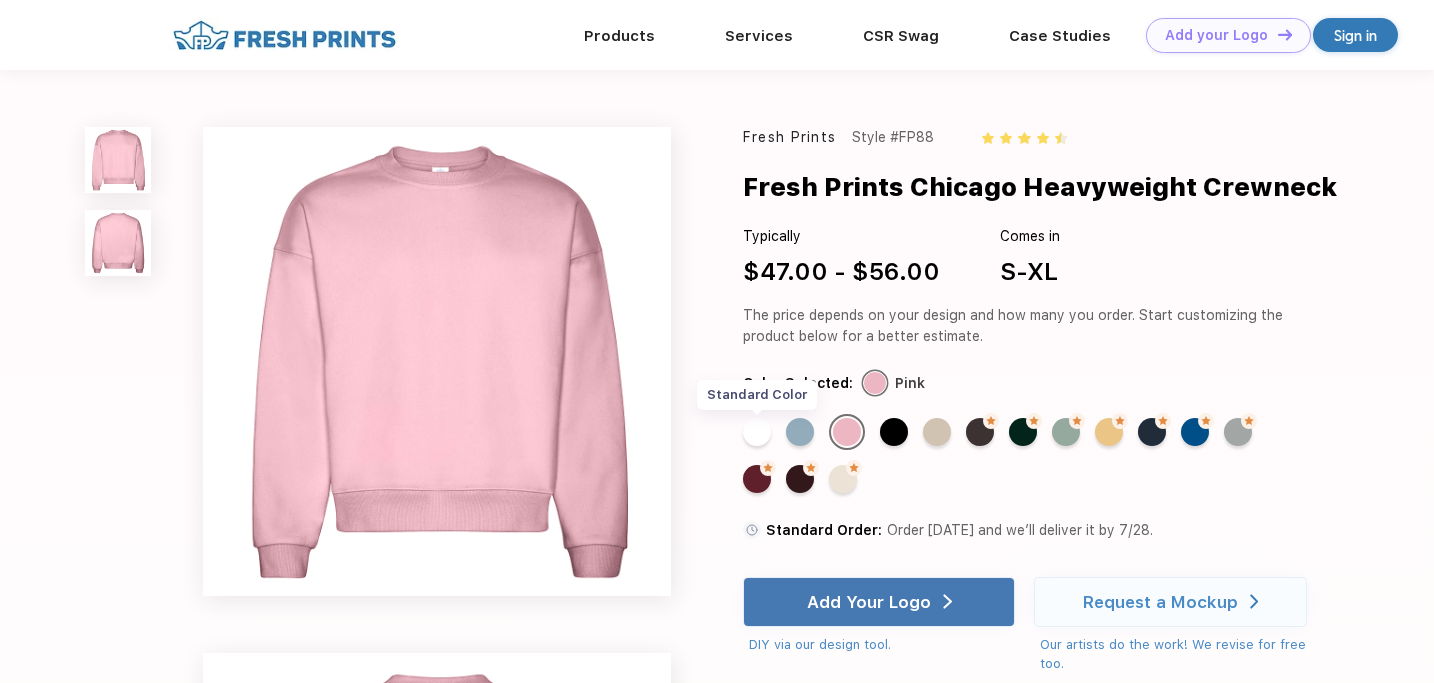 click on "Standard Color" at bounding box center (757, 432) 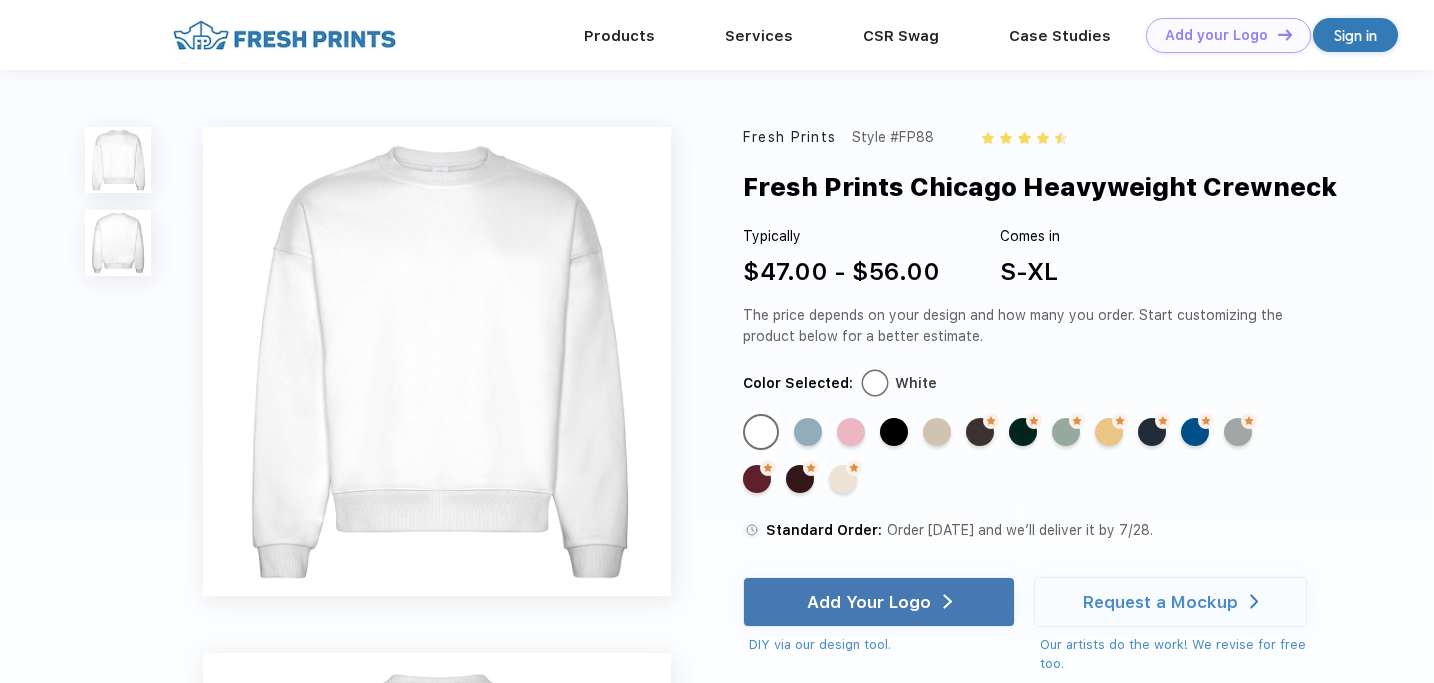 scroll, scrollTop: 406, scrollLeft: 0, axis: vertical 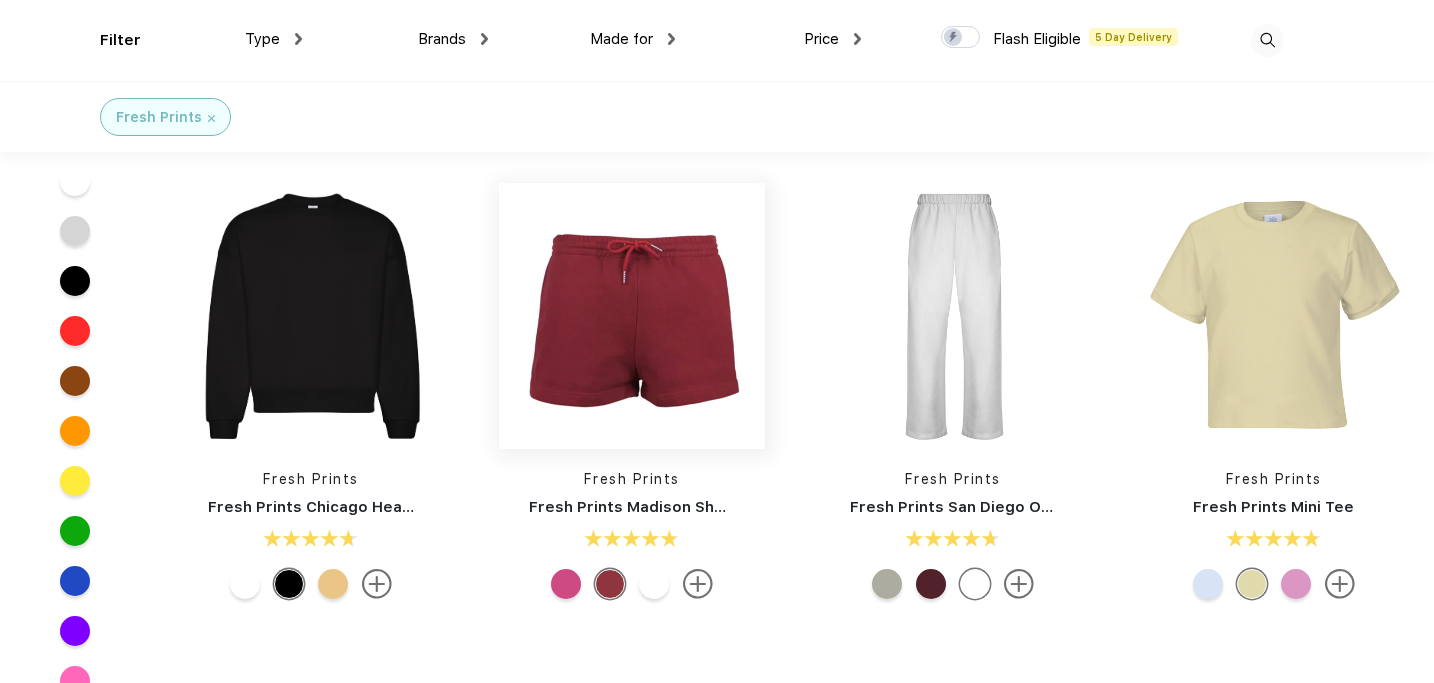 click at bounding box center [632, 316] 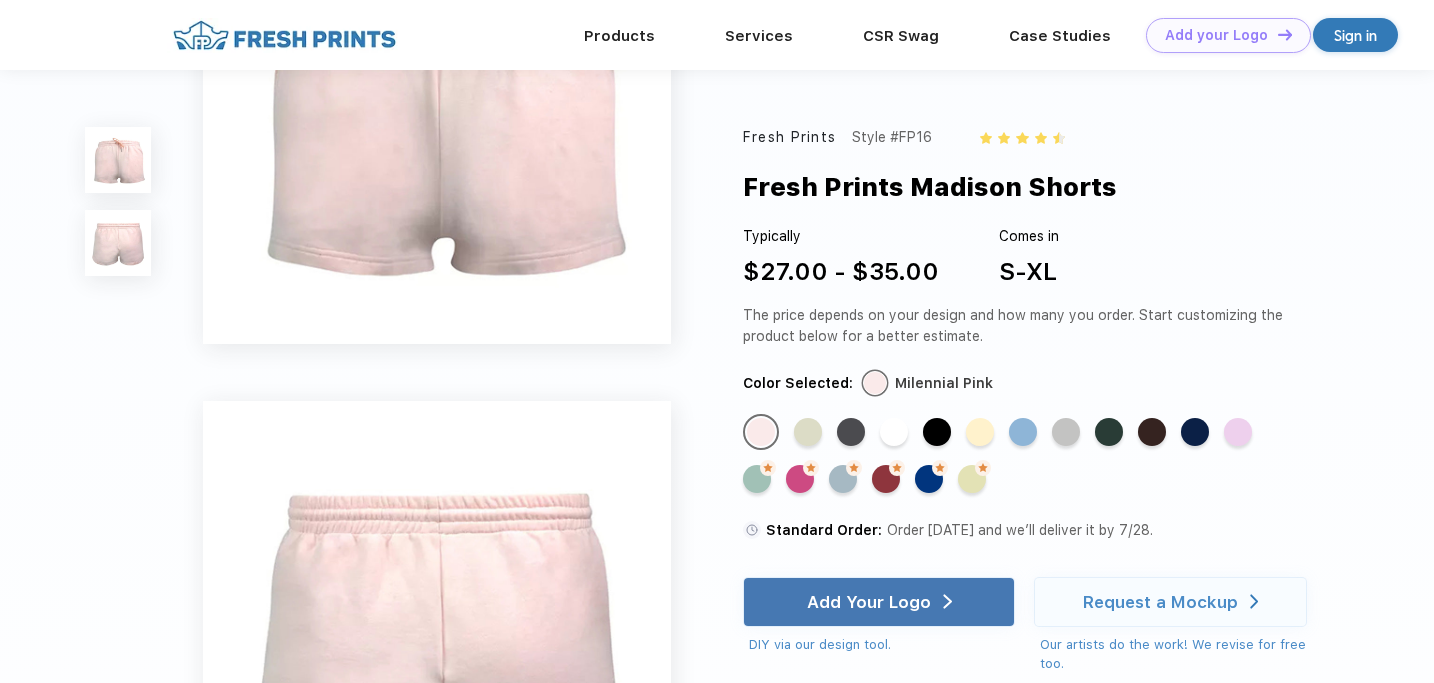 scroll, scrollTop: 188, scrollLeft: 0, axis: vertical 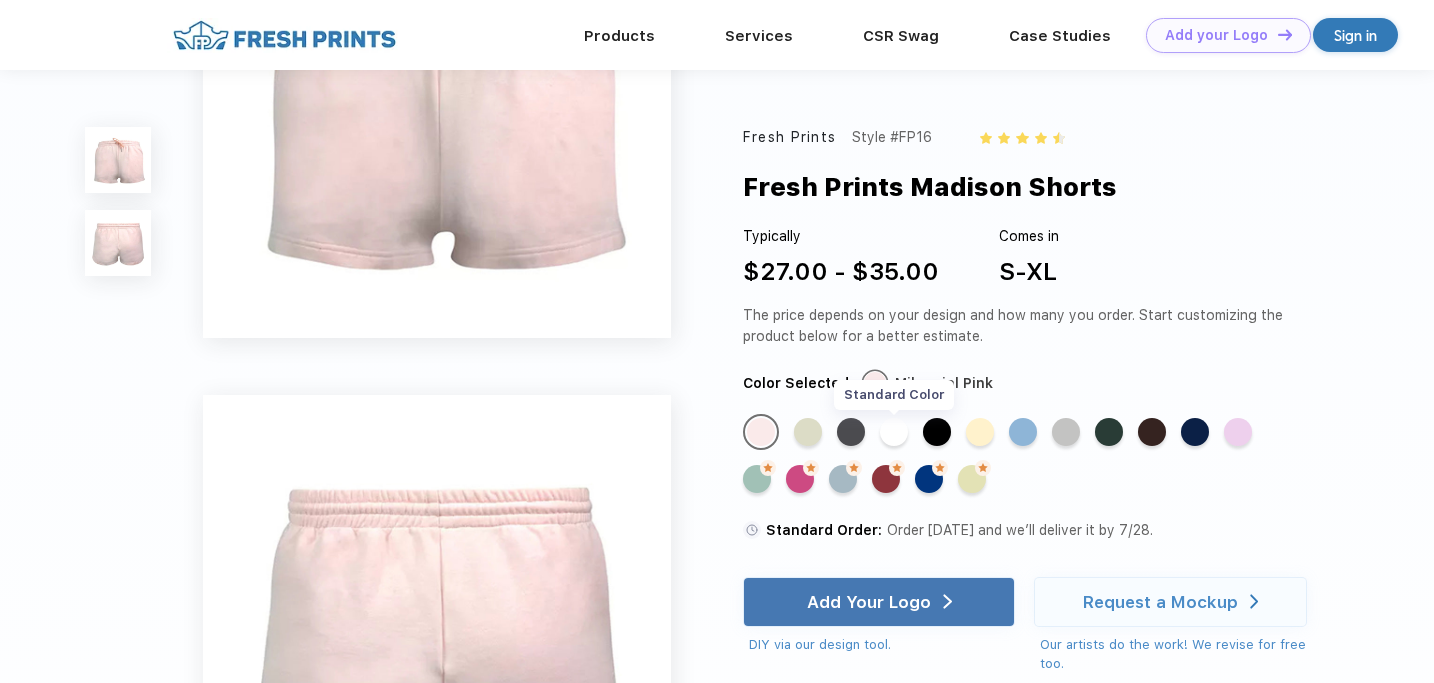 click on "Standard Color" at bounding box center [894, 432] 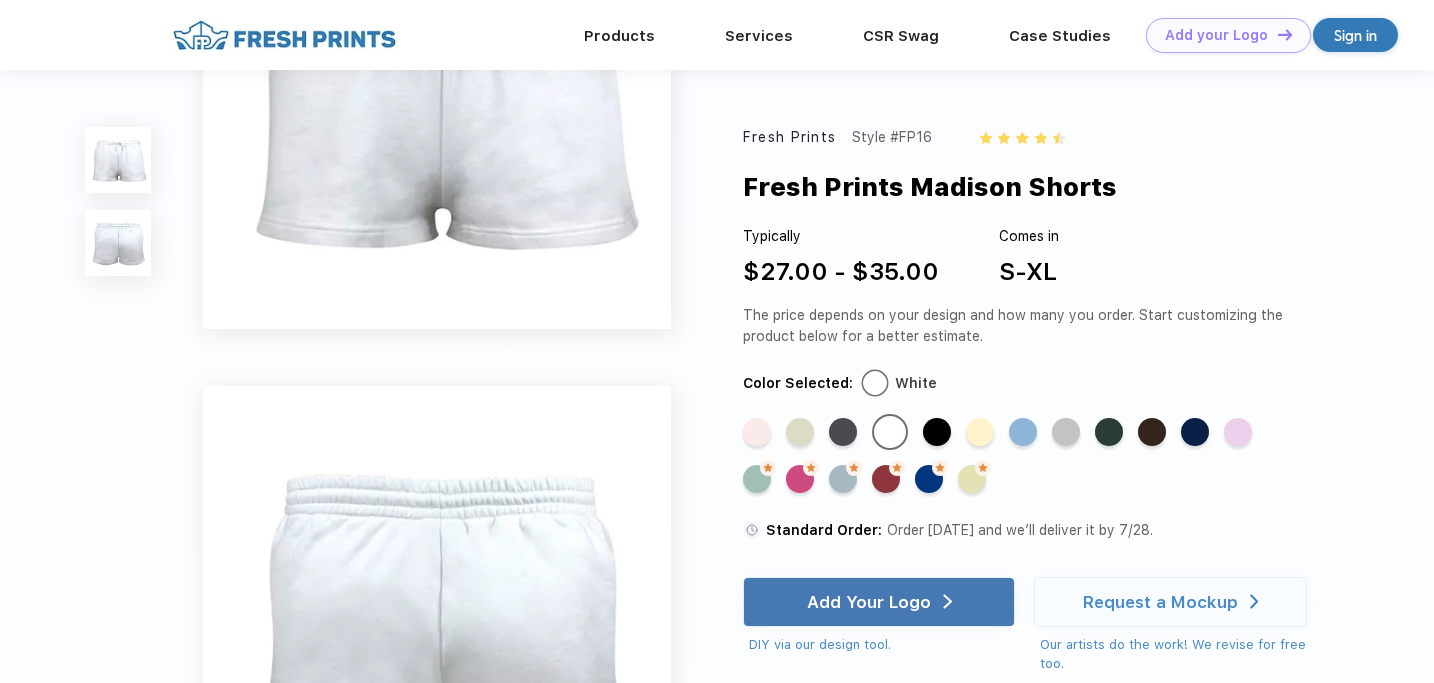 scroll, scrollTop: 216, scrollLeft: 0, axis: vertical 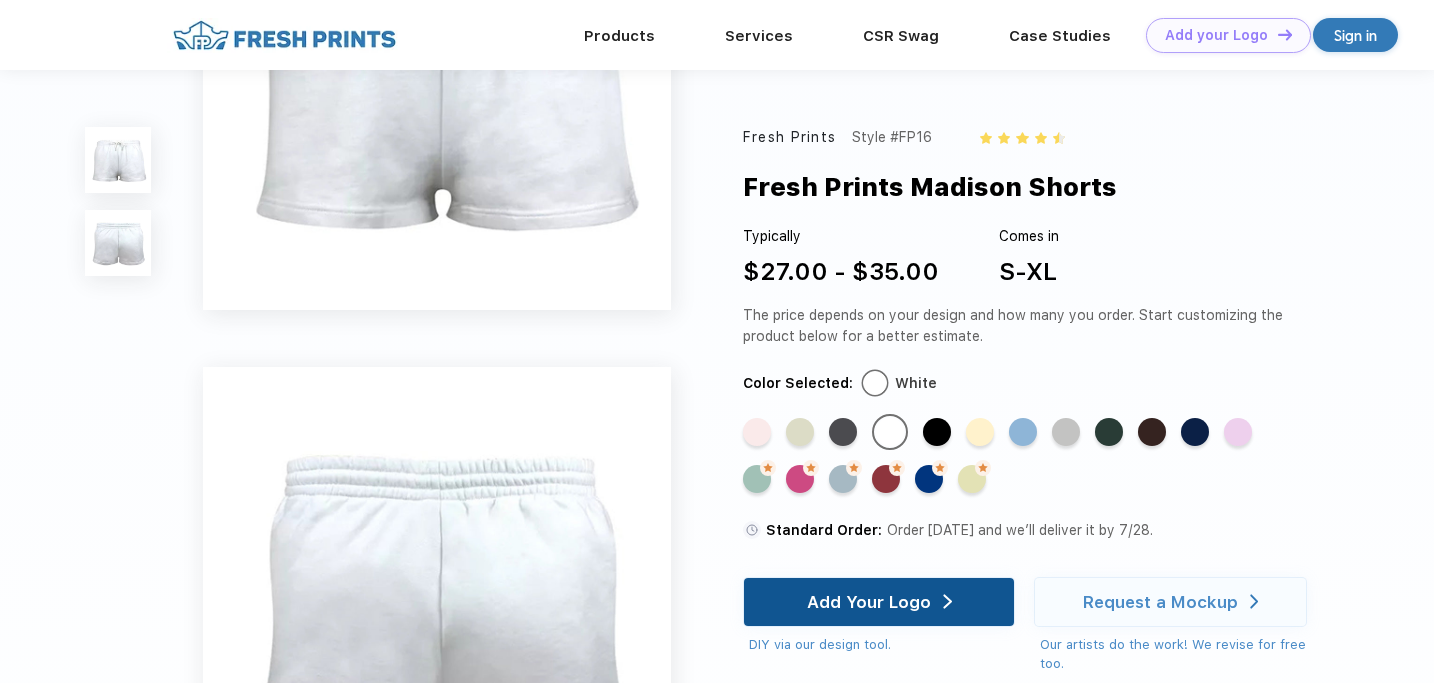click on "Add Your Logo" at bounding box center (869, 602) 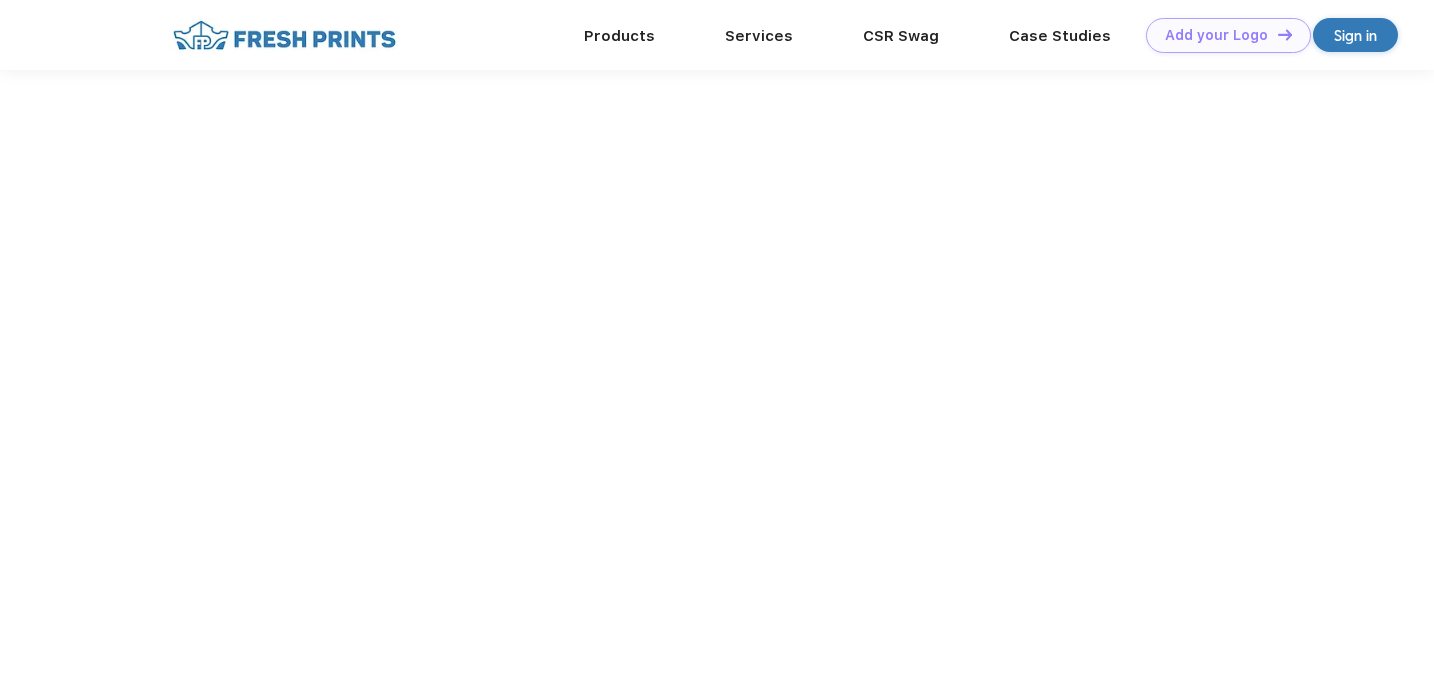 scroll, scrollTop: 0, scrollLeft: 0, axis: both 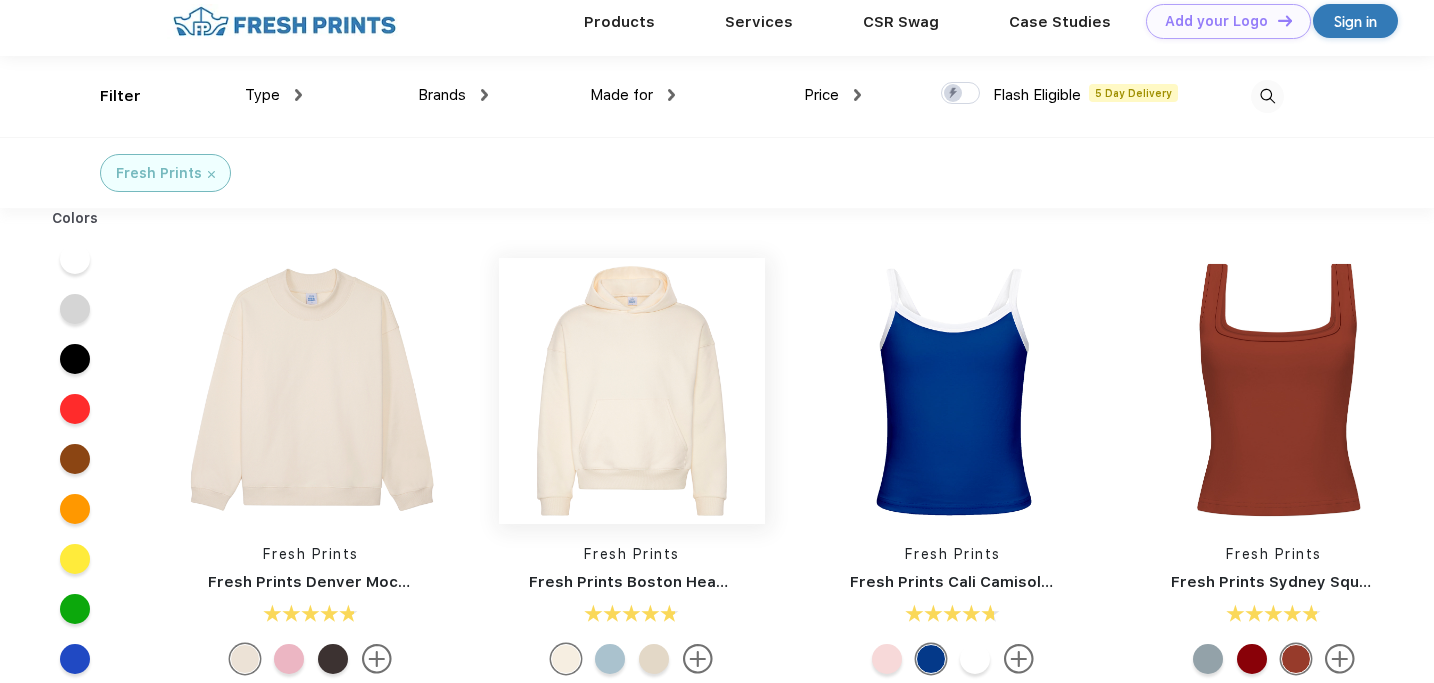 click at bounding box center (632, 391) 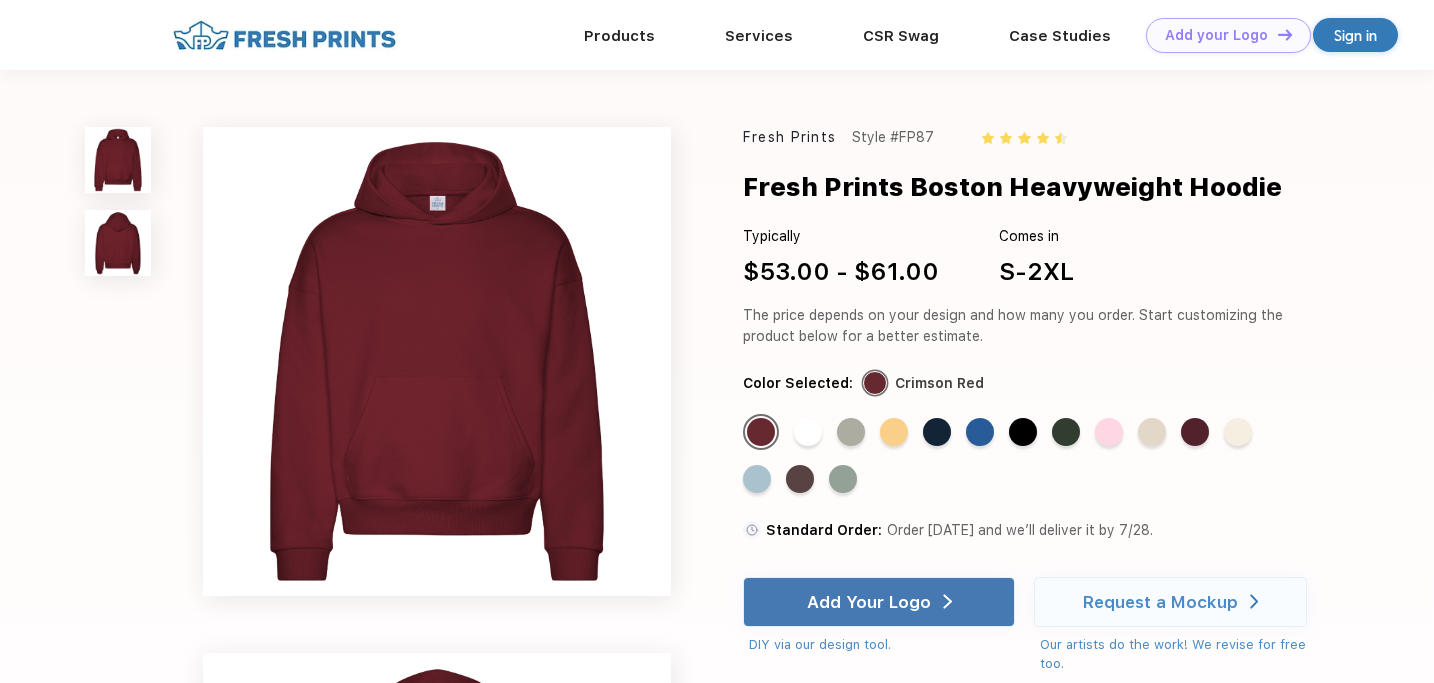 click on "Standard Color Standard Color Standard Color Standard Color Standard Color Standard Color Standard Color Standard Color Standard Color Standard Color Standard Color Standard Color Standard Color Standard Color Standard Color" at bounding box center [1021, 461] 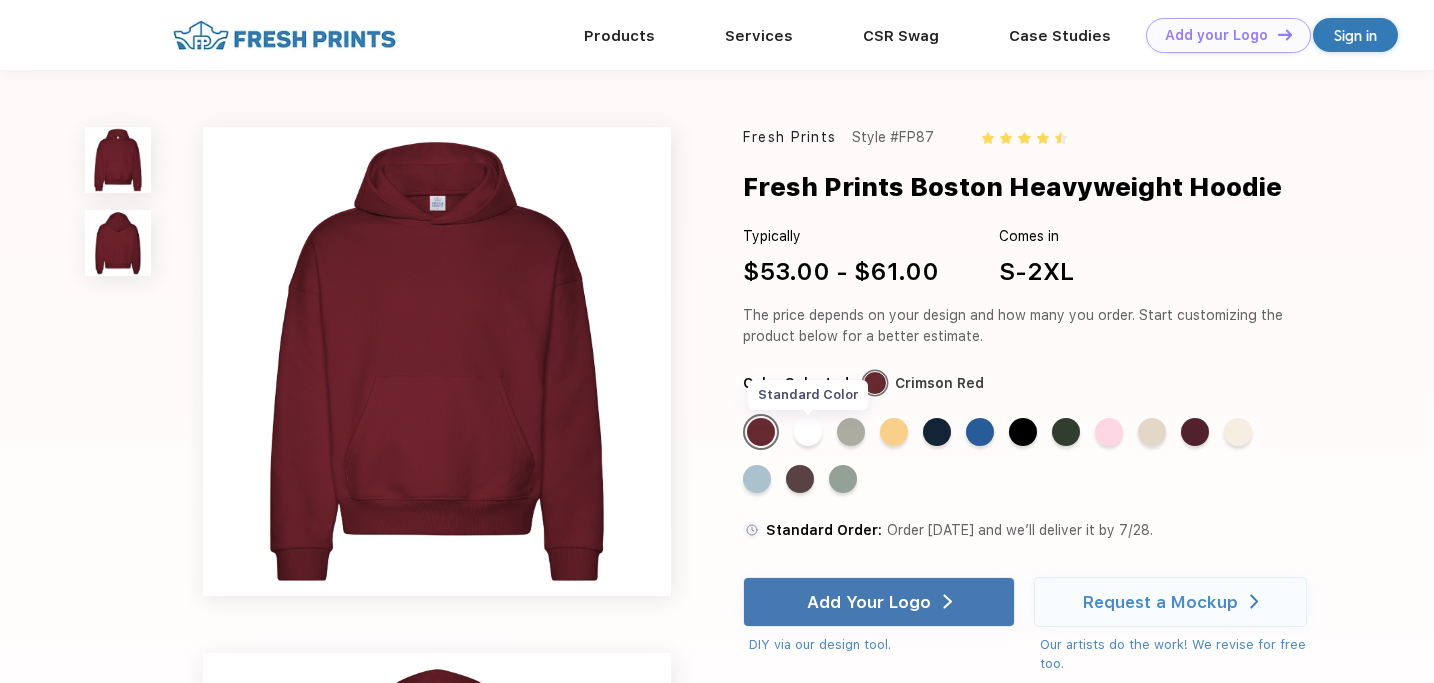 click on "Standard Color" at bounding box center [808, 432] 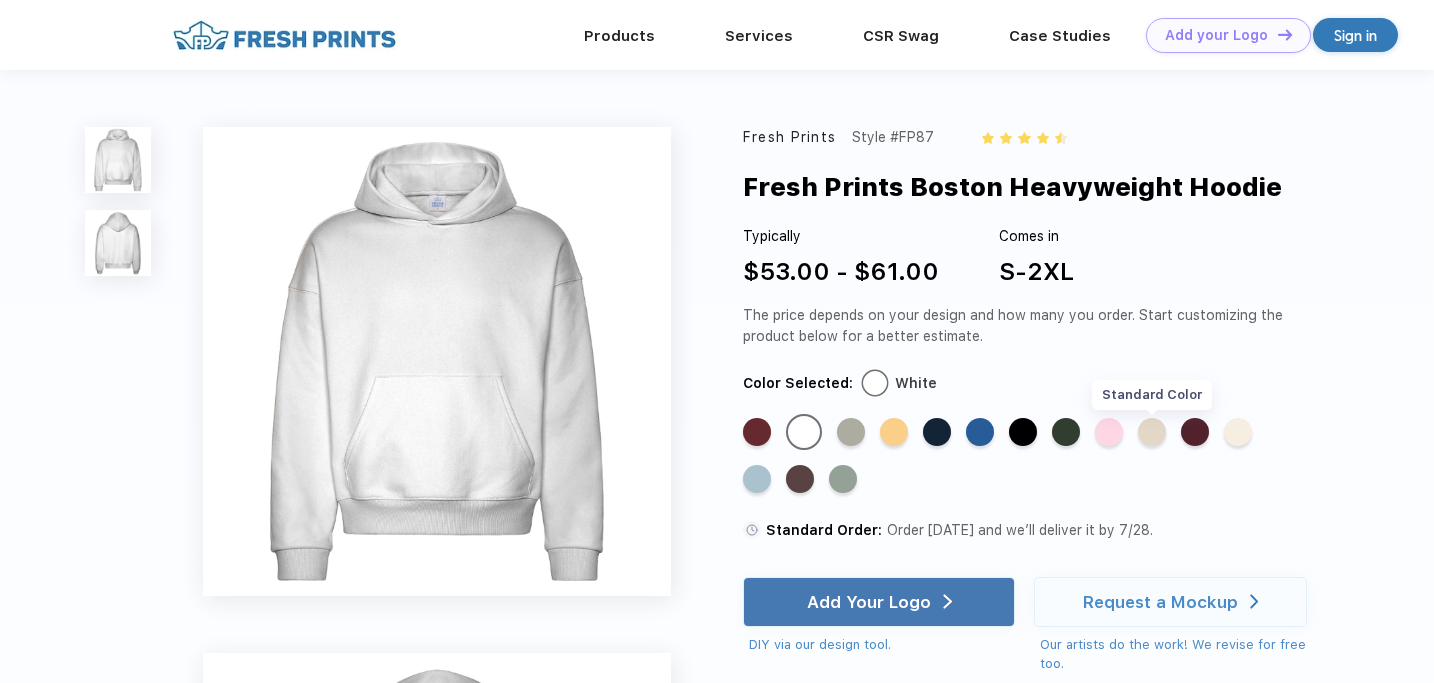 click on "Standard Color" at bounding box center [1152, 432] 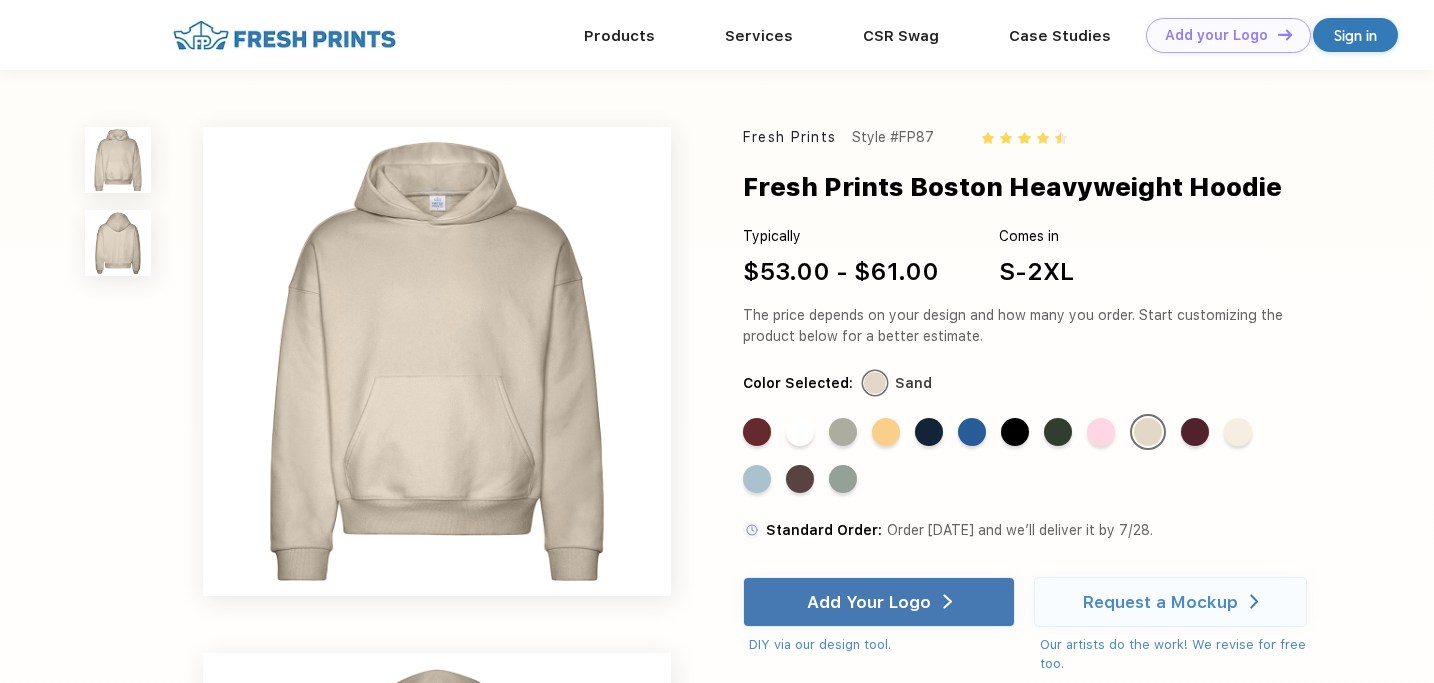 scroll, scrollTop: 14, scrollLeft: 0, axis: vertical 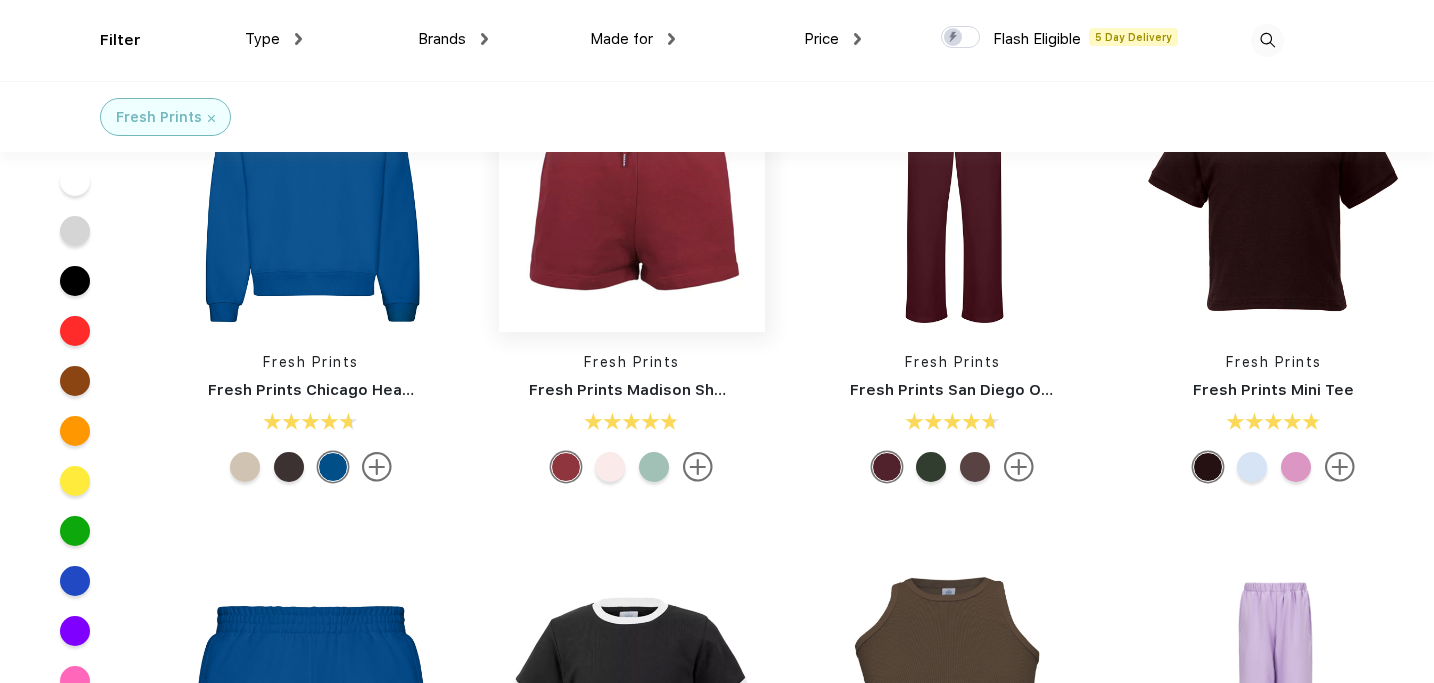 click at bounding box center [632, 199] 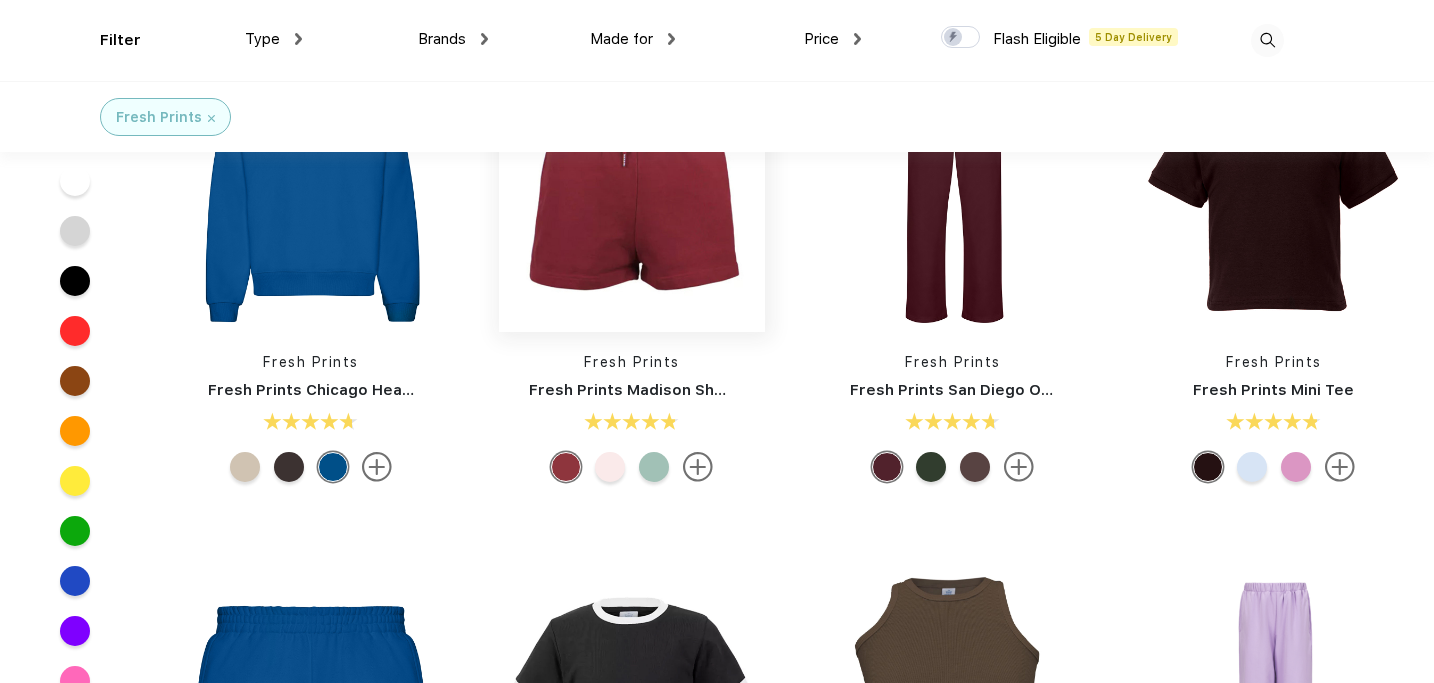 scroll, scrollTop: 0, scrollLeft: 0, axis: both 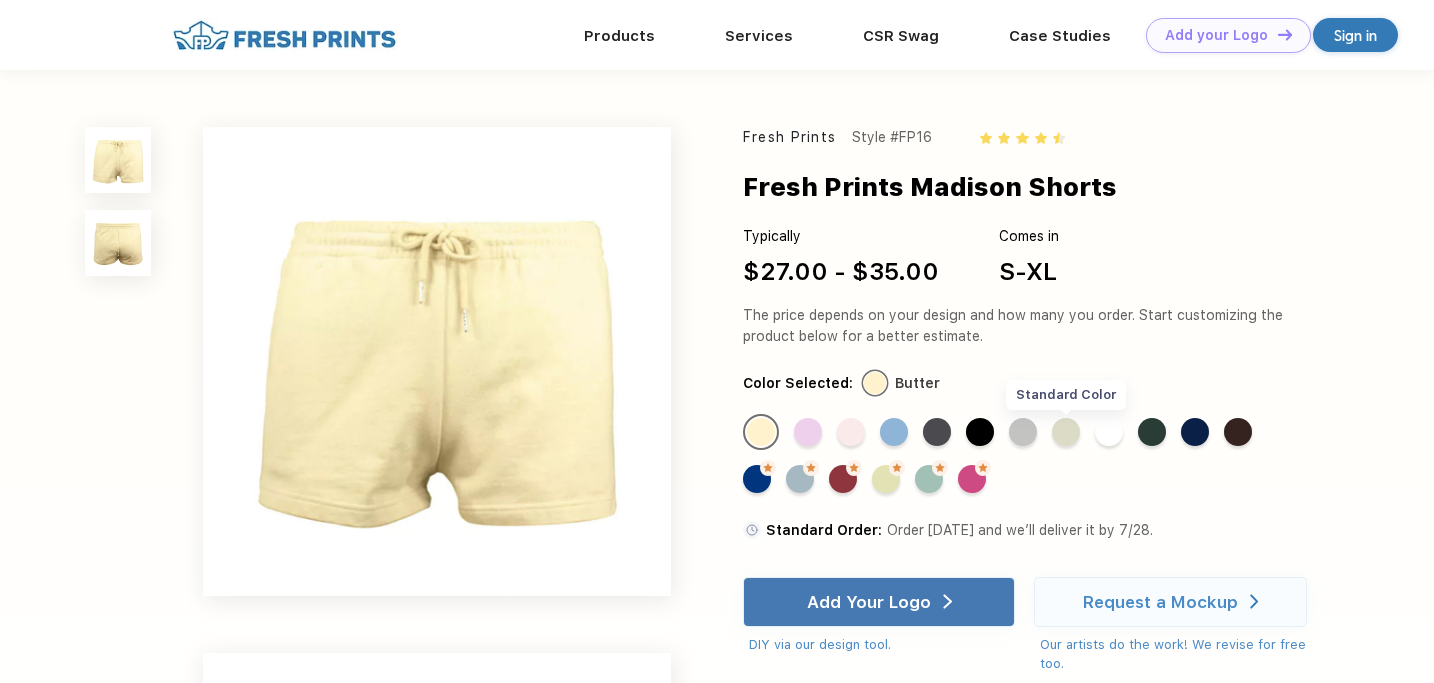 click on "Standard Color" at bounding box center [1066, 432] 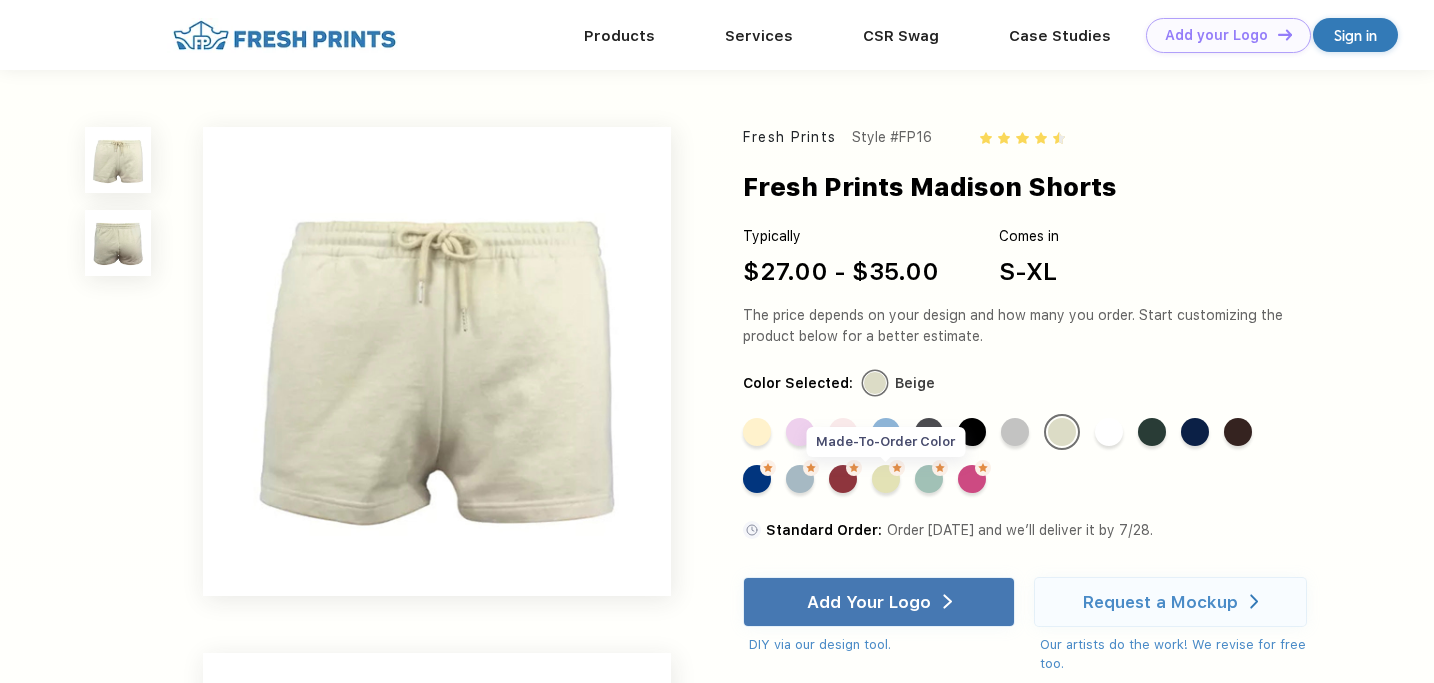 click on "Made-to-Order Color" at bounding box center (886, 479) 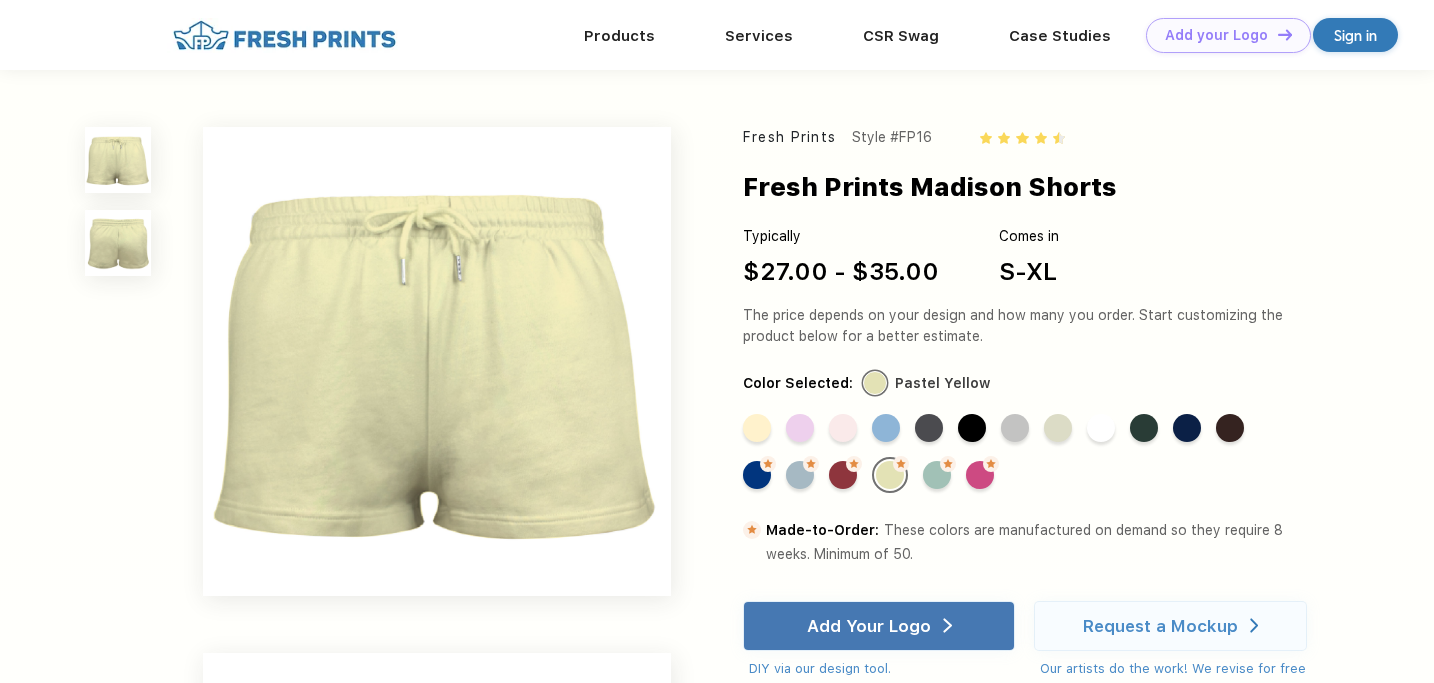 scroll, scrollTop: 558, scrollLeft: 0, axis: vertical 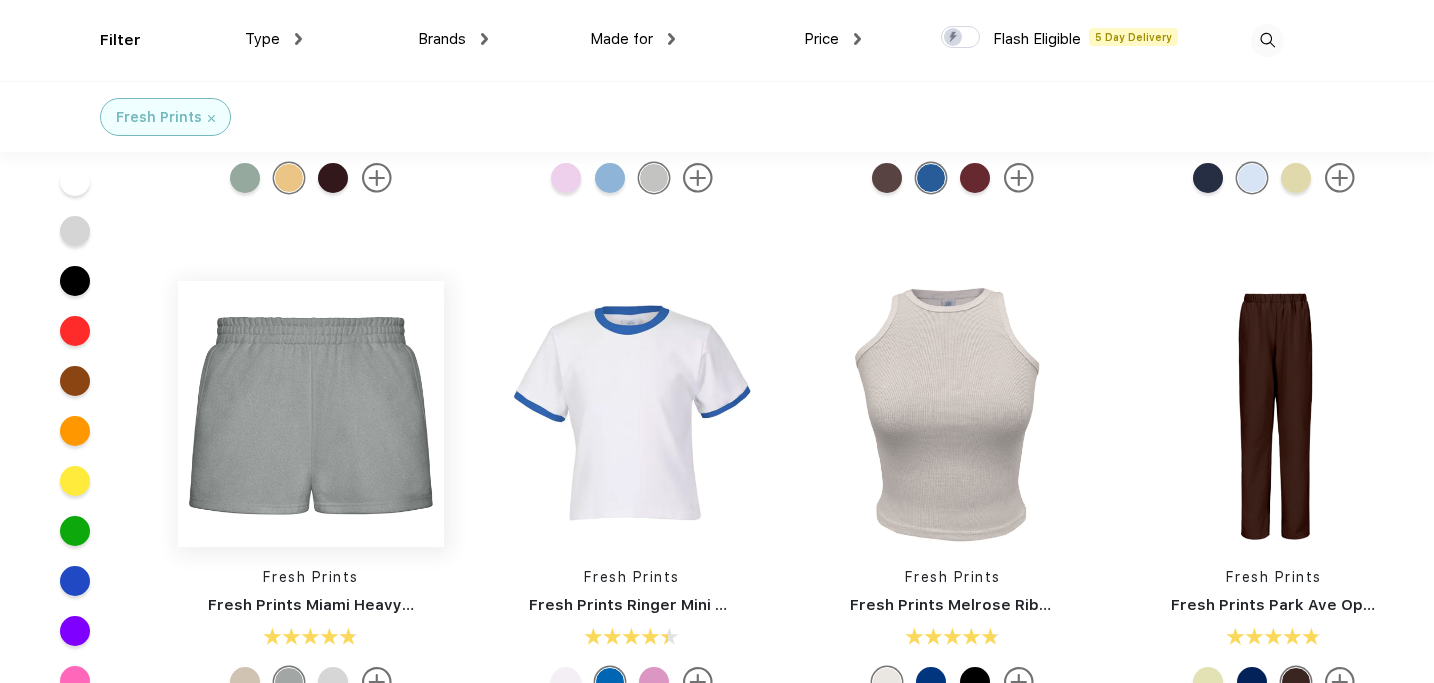 click at bounding box center [311, 414] 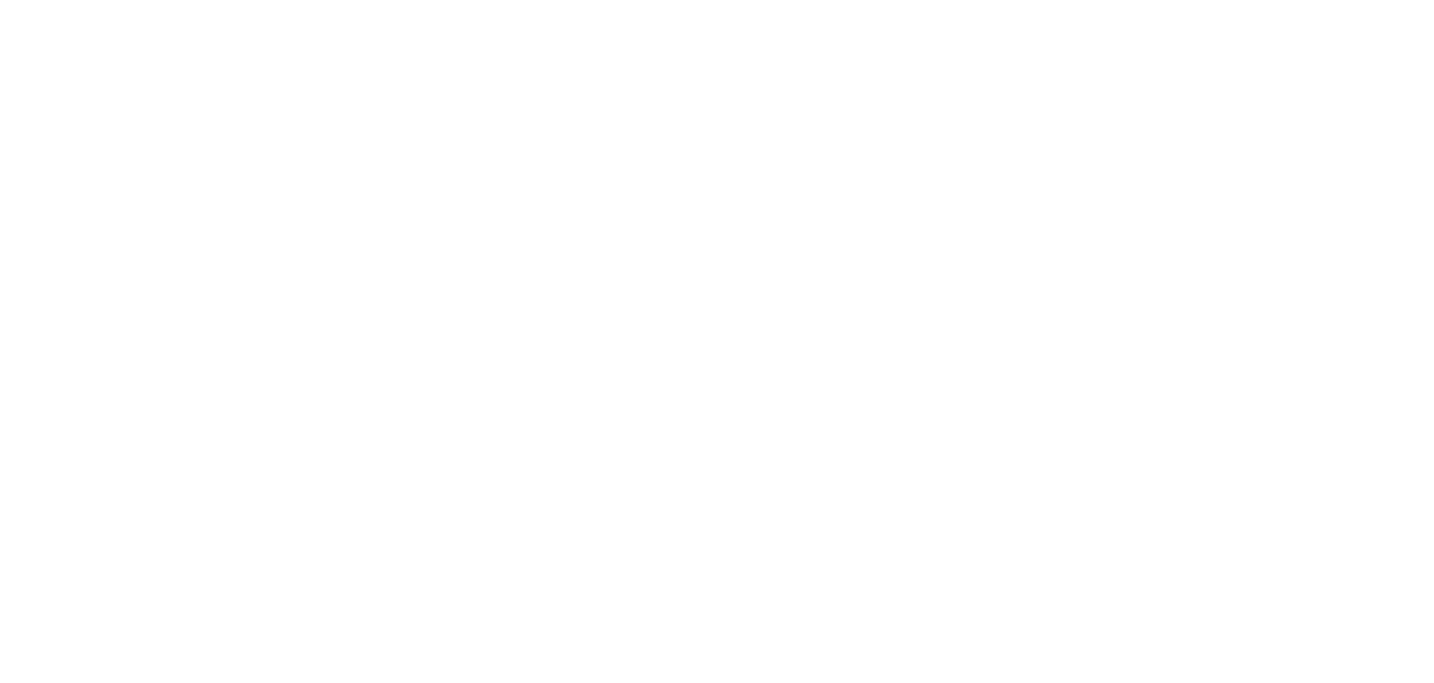 scroll, scrollTop: 0, scrollLeft: 0, axis: both 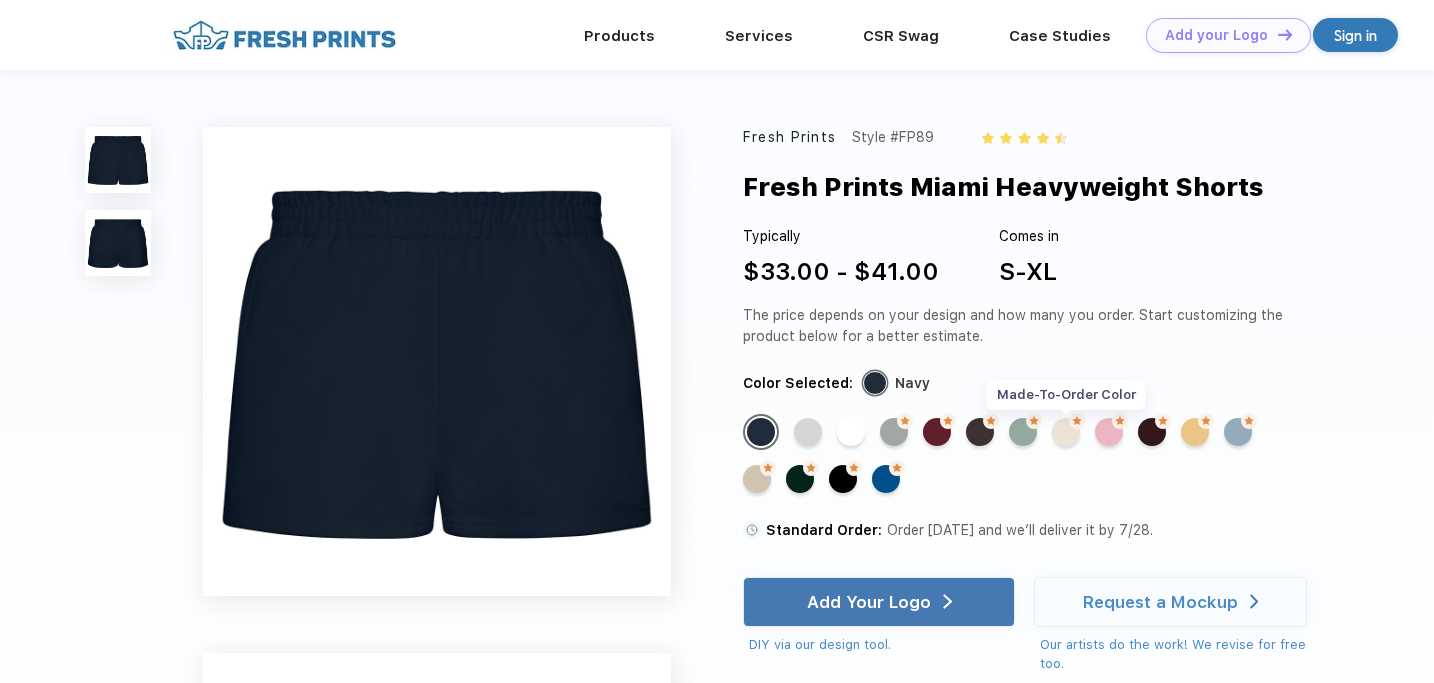 click on "Made-to-Order Color" at bounding box center [1066, 432] 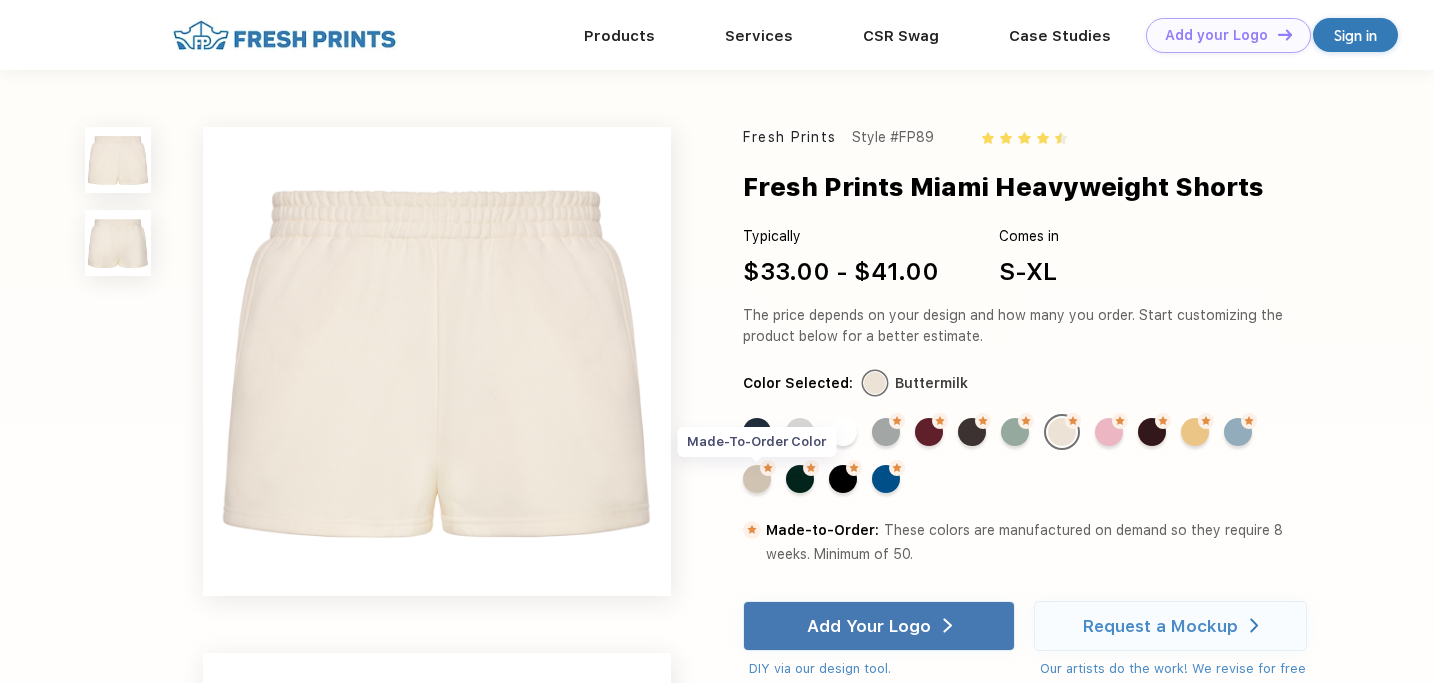 click on "Made-to-Order Color" at bounding box center [757, 479] 